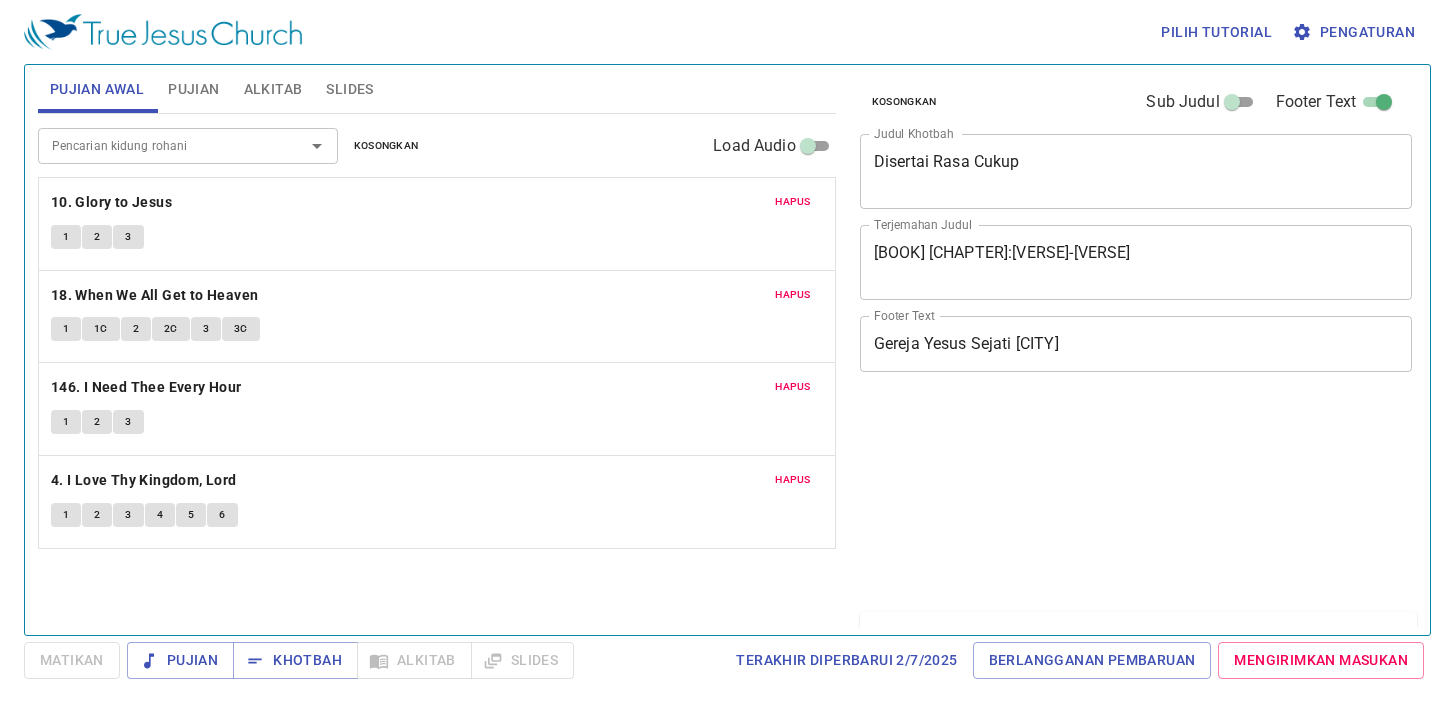 scroll, scrollTop: 0, scrollLeft: 0, axis: both 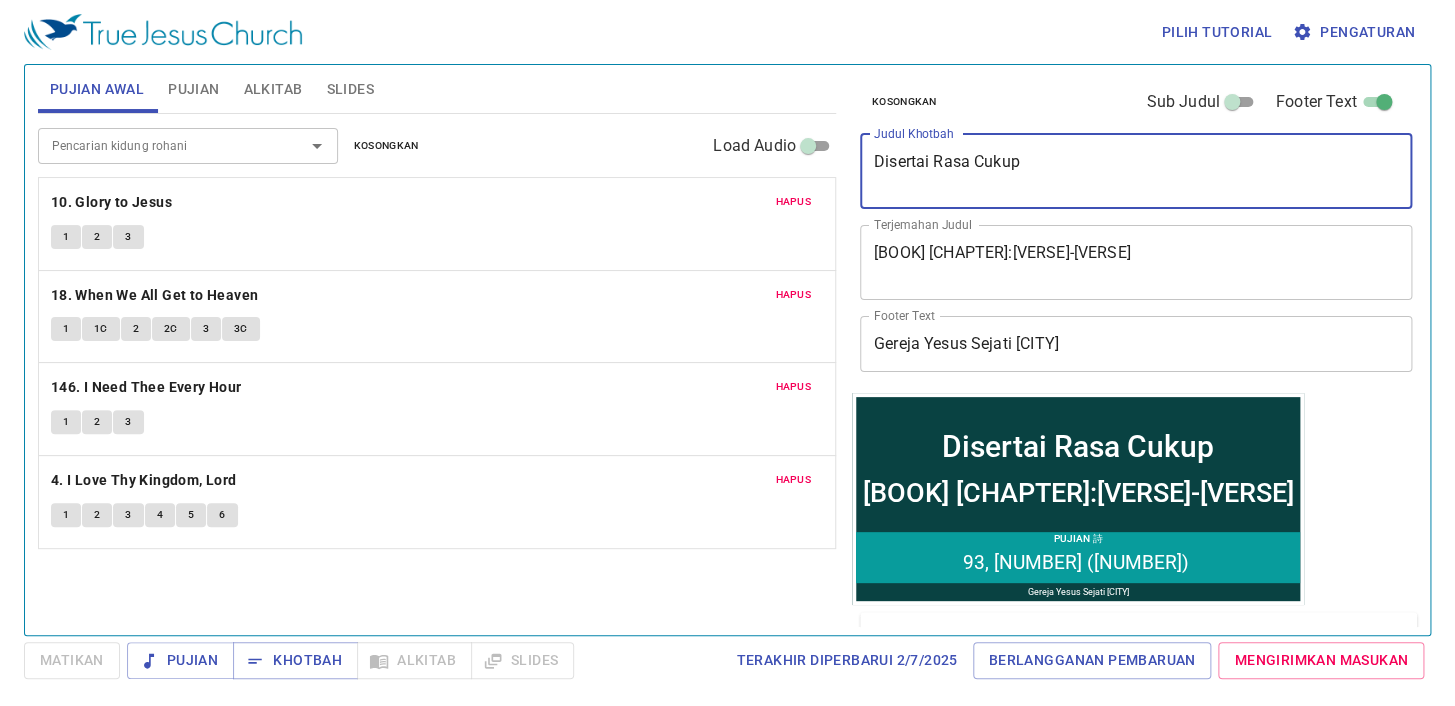 click on "Disertai Rasa Cukup" at bounding box center (1136, 171) 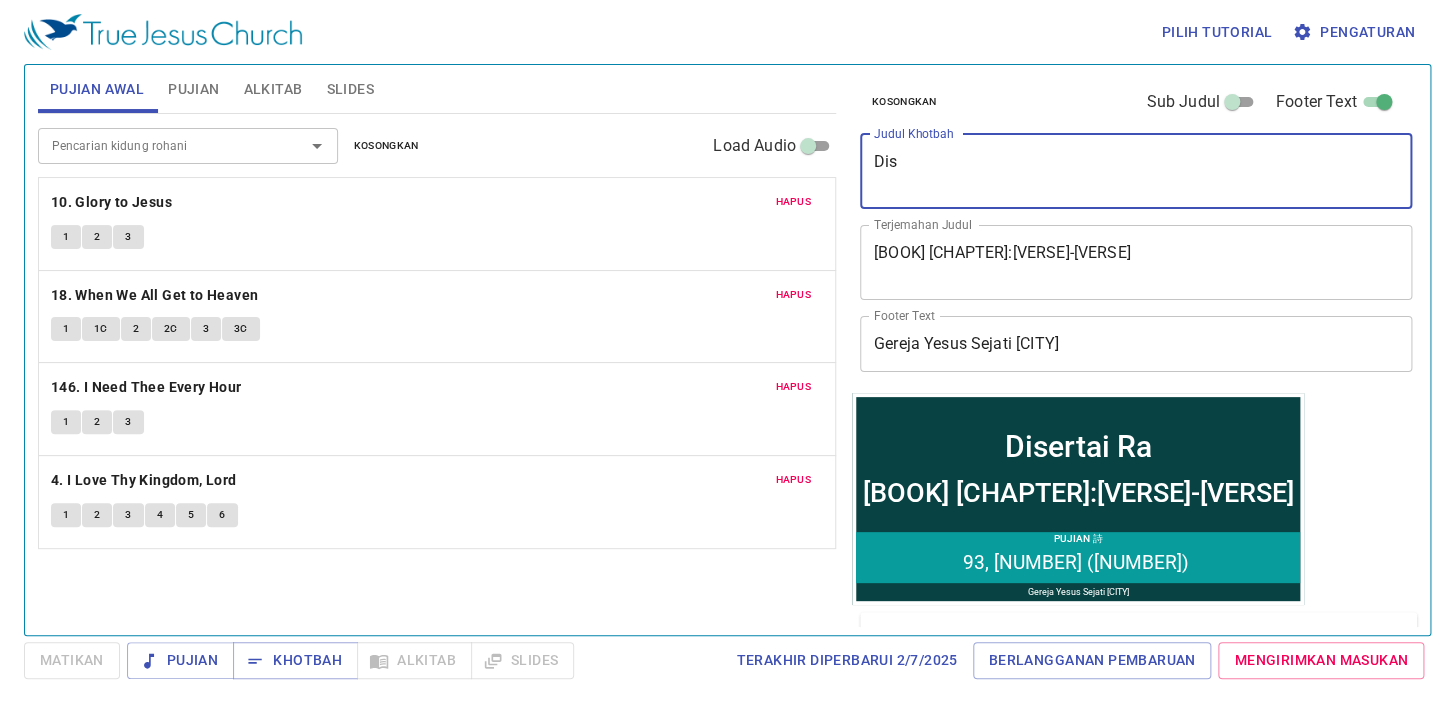 type on "Di" 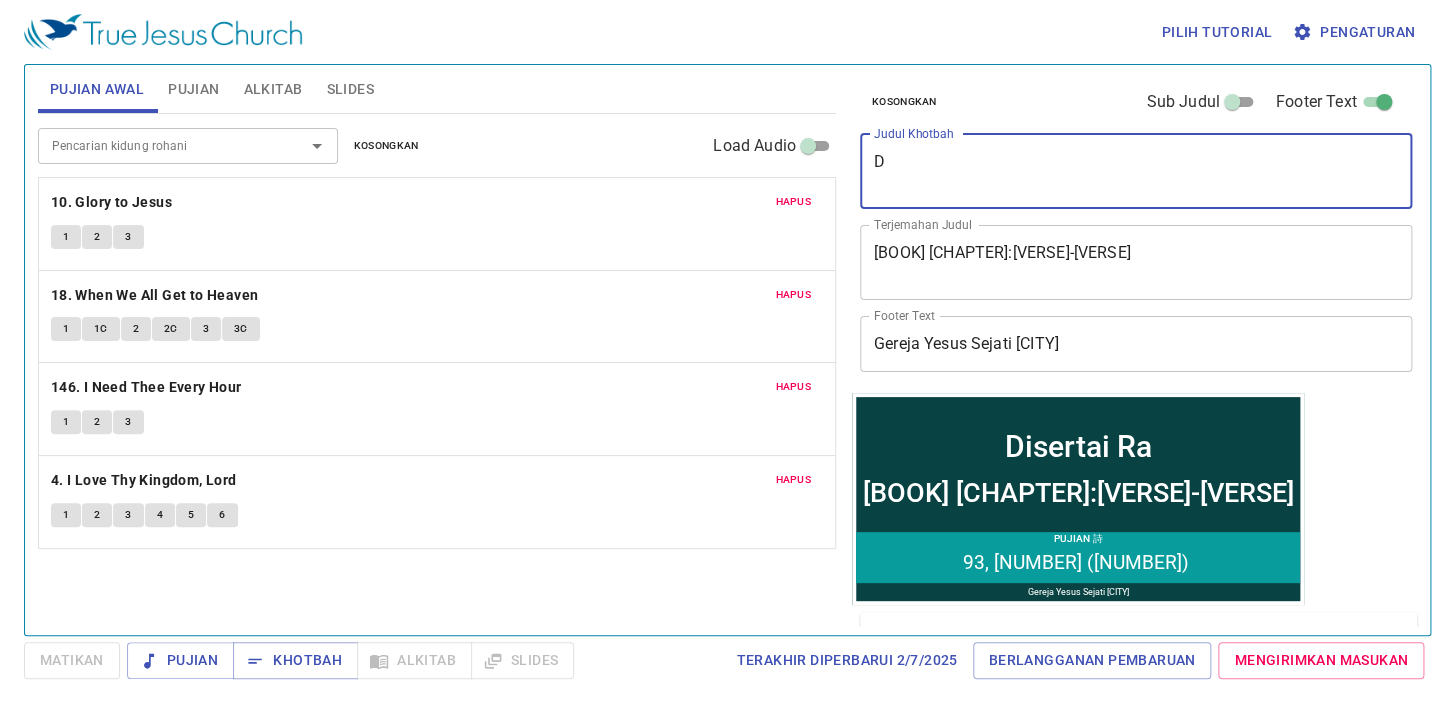 type 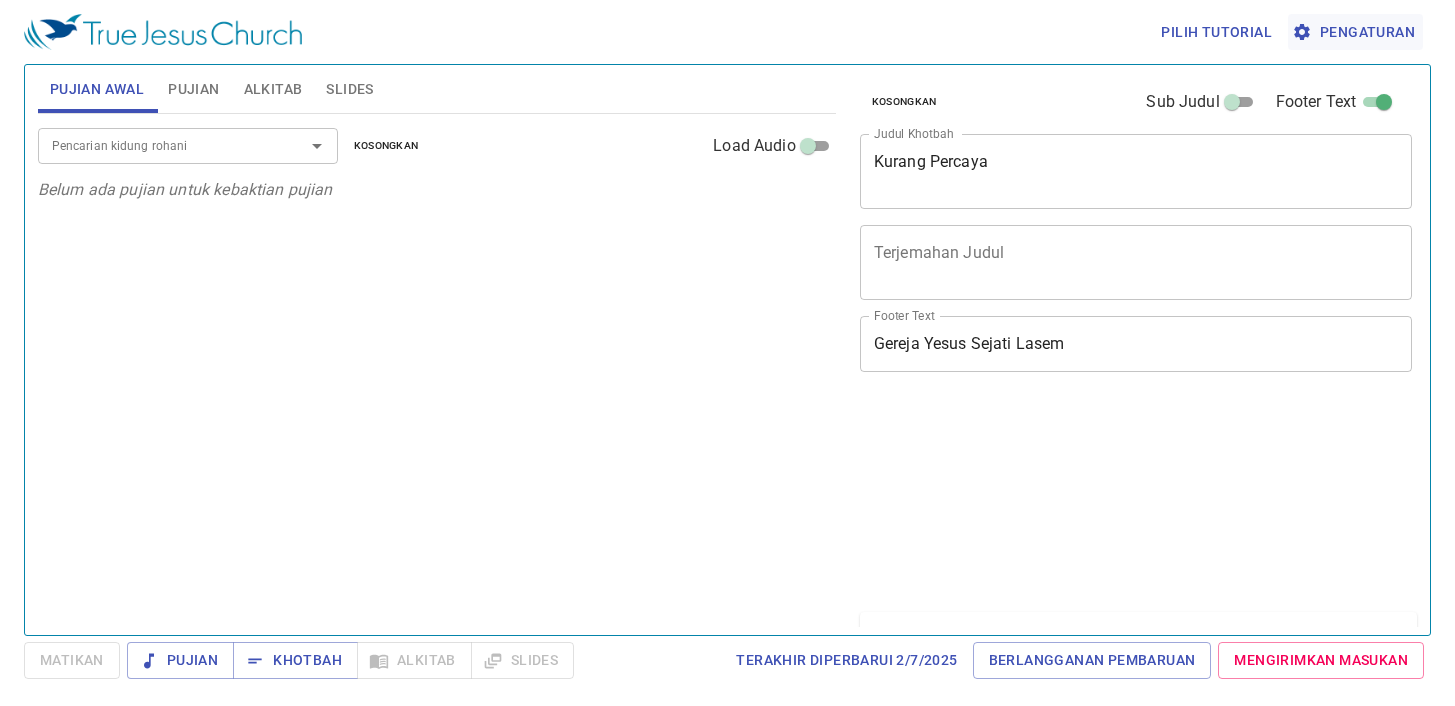 scroll, scrollTop: 0, scrollLeft: 0, axis: both 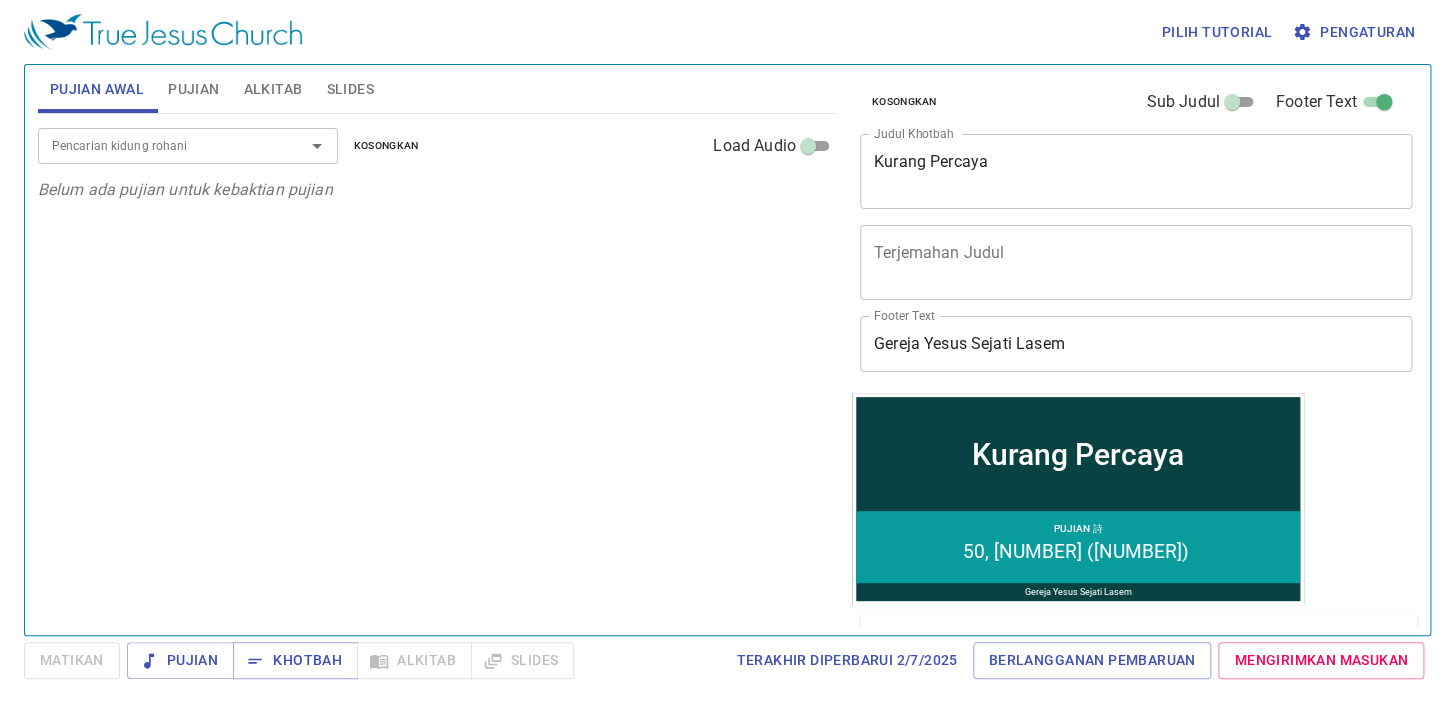 click on "Pengaturan" at bounding box center (1355, 32) 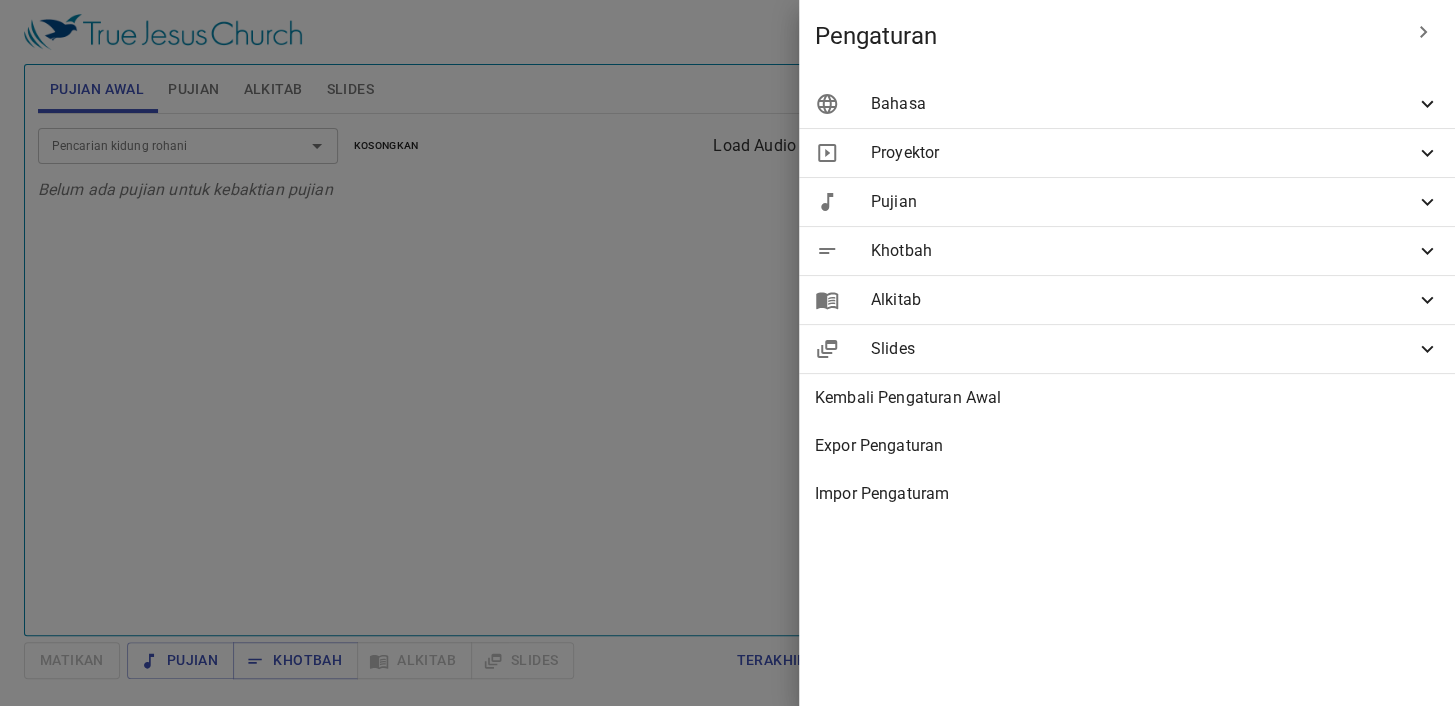 click on "Bahasa" at bounding box center [1127, 104] 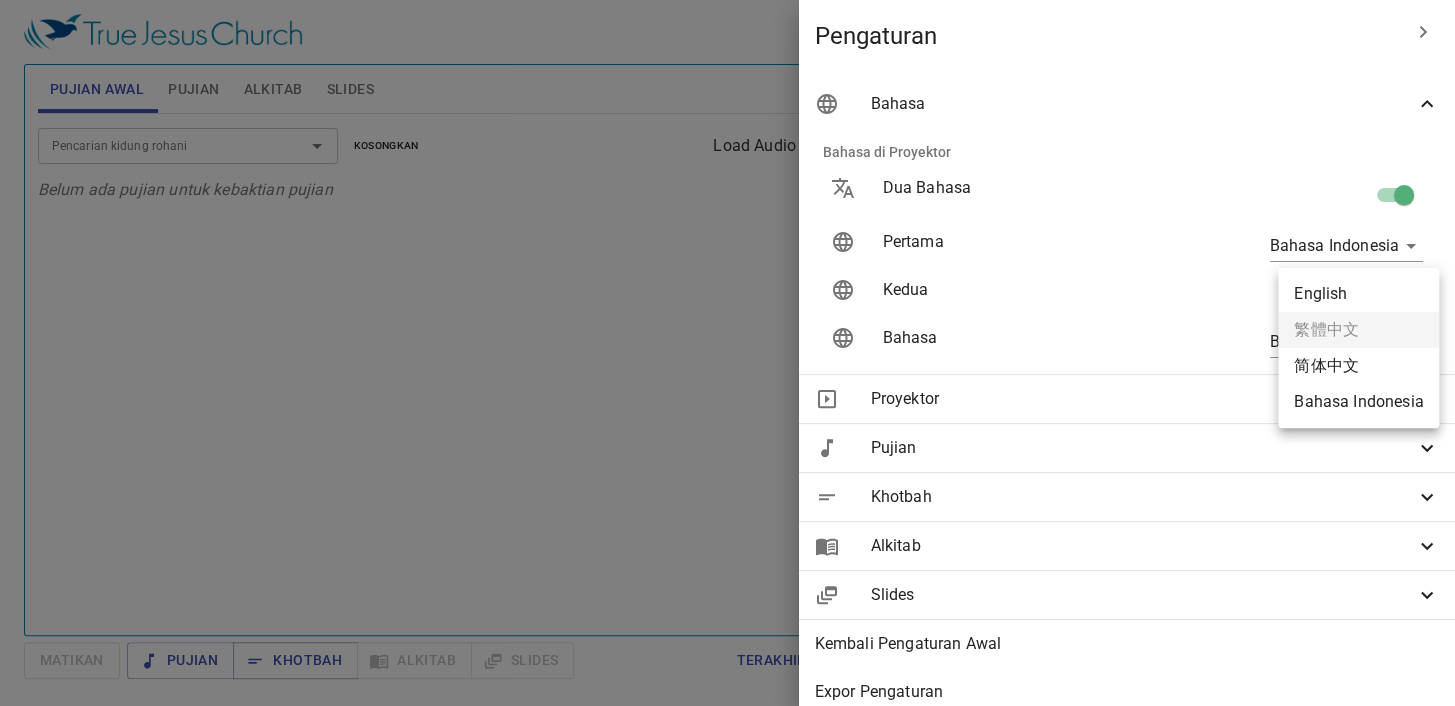 click on "Pilih tutorial Pengaturan Pujian Awal Pujian Alkitab Slides Pencarian kidung rohani Pencarian kidung rohani   Kosongkan Load Audio Belum ada pujian untuk kebaktian pujian Pencarian kidung rohani Pencarian kidung rohani   Kosongkan Load Audio Hapus 50. Jesus Only Is Our Message   1 1C 2 2C 3 3C 4 4C Hapus 366. His Way with Thee (469)   1 1C 2 2C 3 3C Kejadian 1 Referensi Alkitab (Ctrl +/) Referensi Alkitab (Ctrl +/)   Sejarah Ayat   Sebelumnya  (←, ↑)     Selanjutnya  (→, ↓) 1 Pada mulanya  Allah  menciptakan  langit  dan bumi .    ﻿起初 ，　神 創造 天 地 。 2 Bumi  belum berbentuk  dan kosong ; gelap gulita  menutupi  samudera raya , dan Roh  Allah  melayang-layang  di atas  permukaan  air .    地 是 空虛 混沌 ，淵 面 黑暗 ；　神 的靈 運行 在水 面 上 。 3 Berfirmanlah  Allah : "Jadilah  terang ." Lalu terang  itu jadi .    神 說 ：要有 光 ，就有了光 。 4 Allah  melihat  bahwa  terang  itu baik , lalu dipisahkan-Nyalah  terang  itu dari  ." at bounding box center [727, 353] 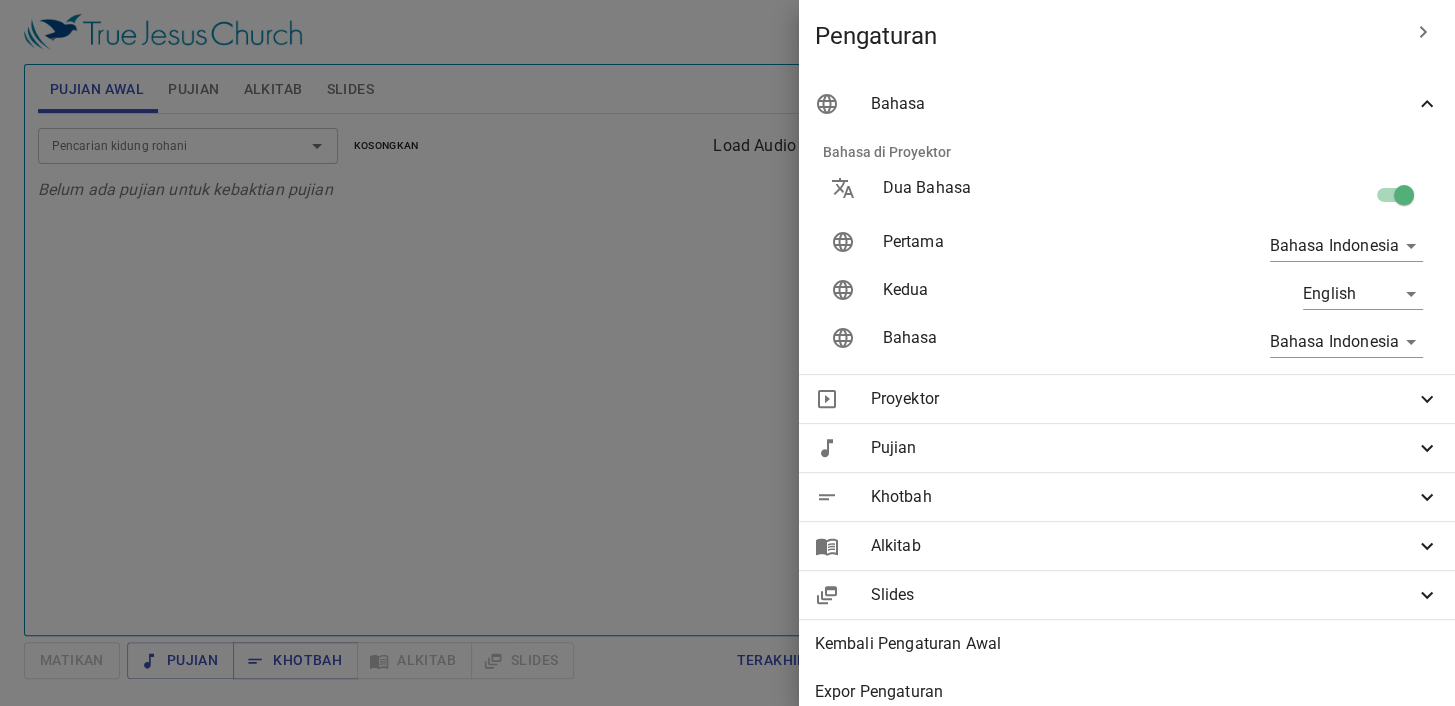 click at bounding box center [727, 353] 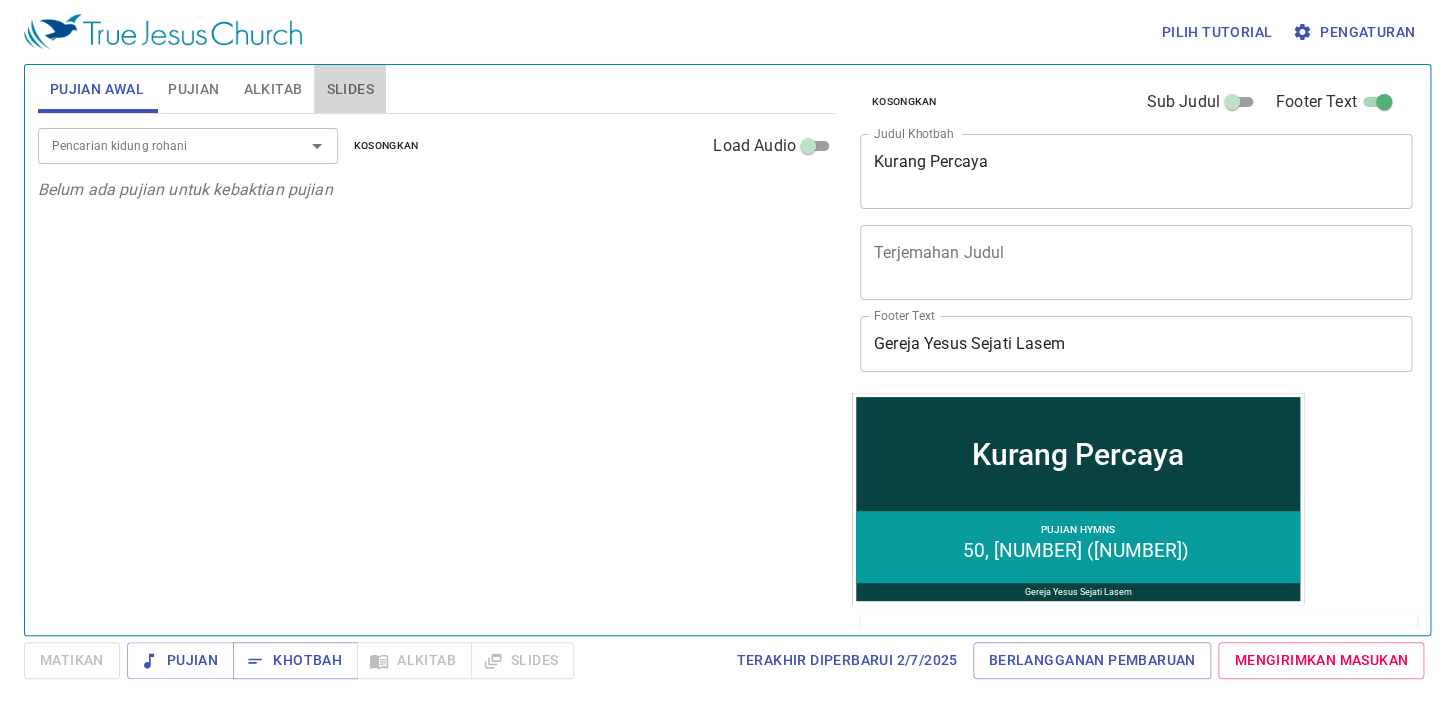 click on "Slides" at bounding box center (349, 89) 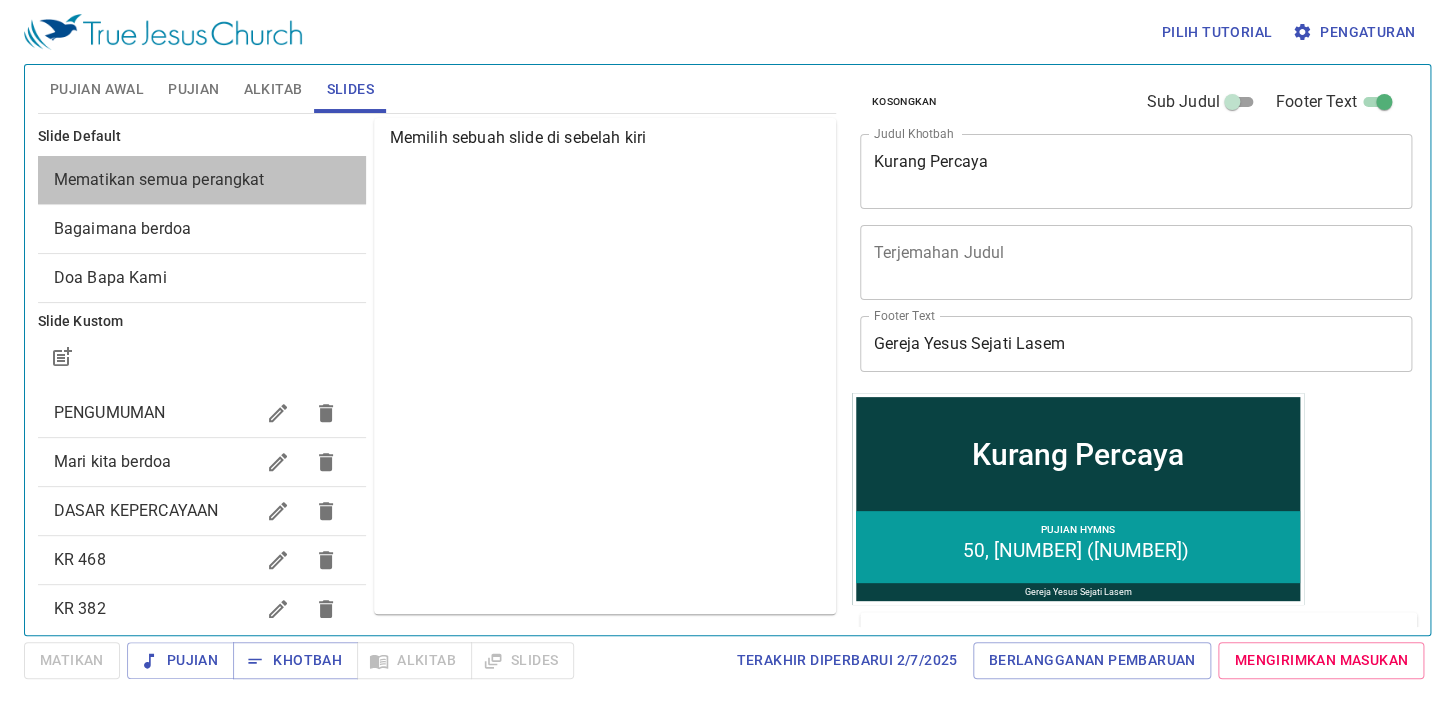 click on "Mematikan semua perangkat" at bounding box center [202, 180] 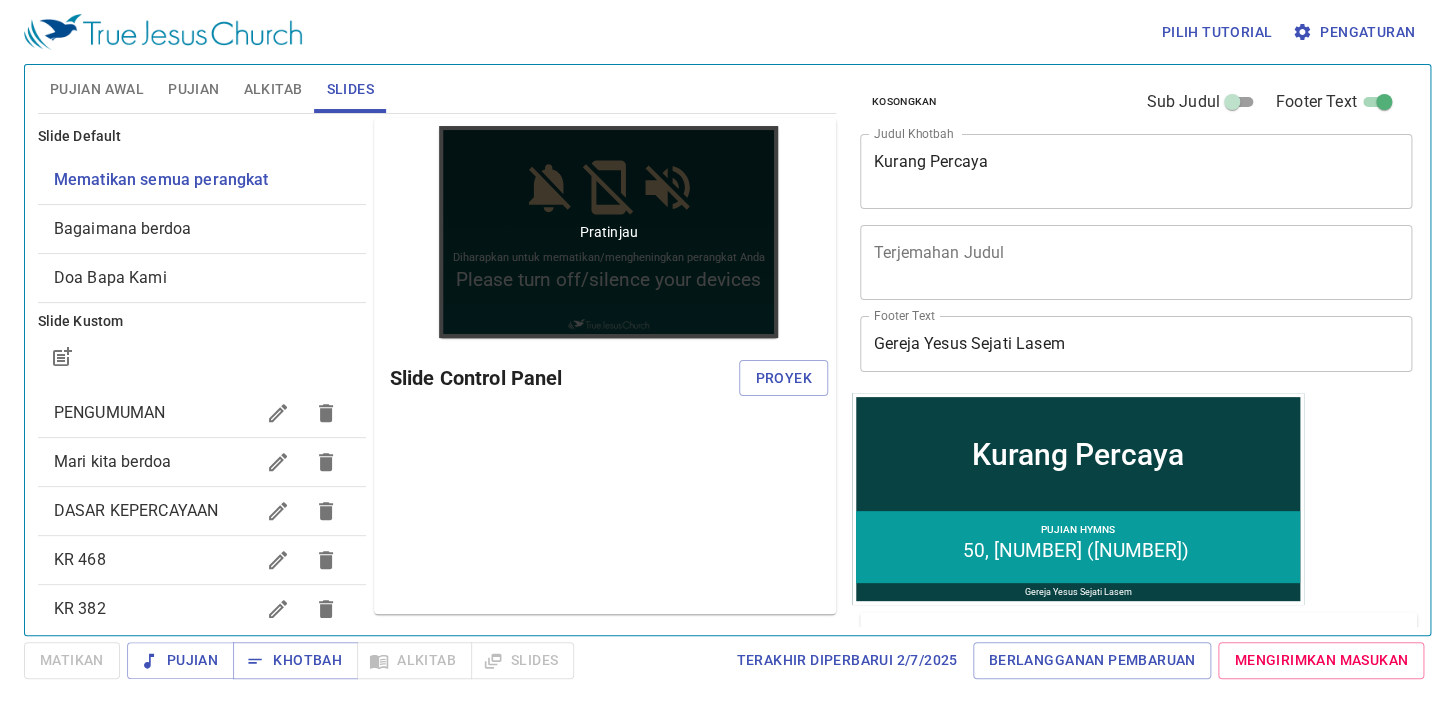 scroll, scrollTop: 0, scrollLeft: 0, axis: both 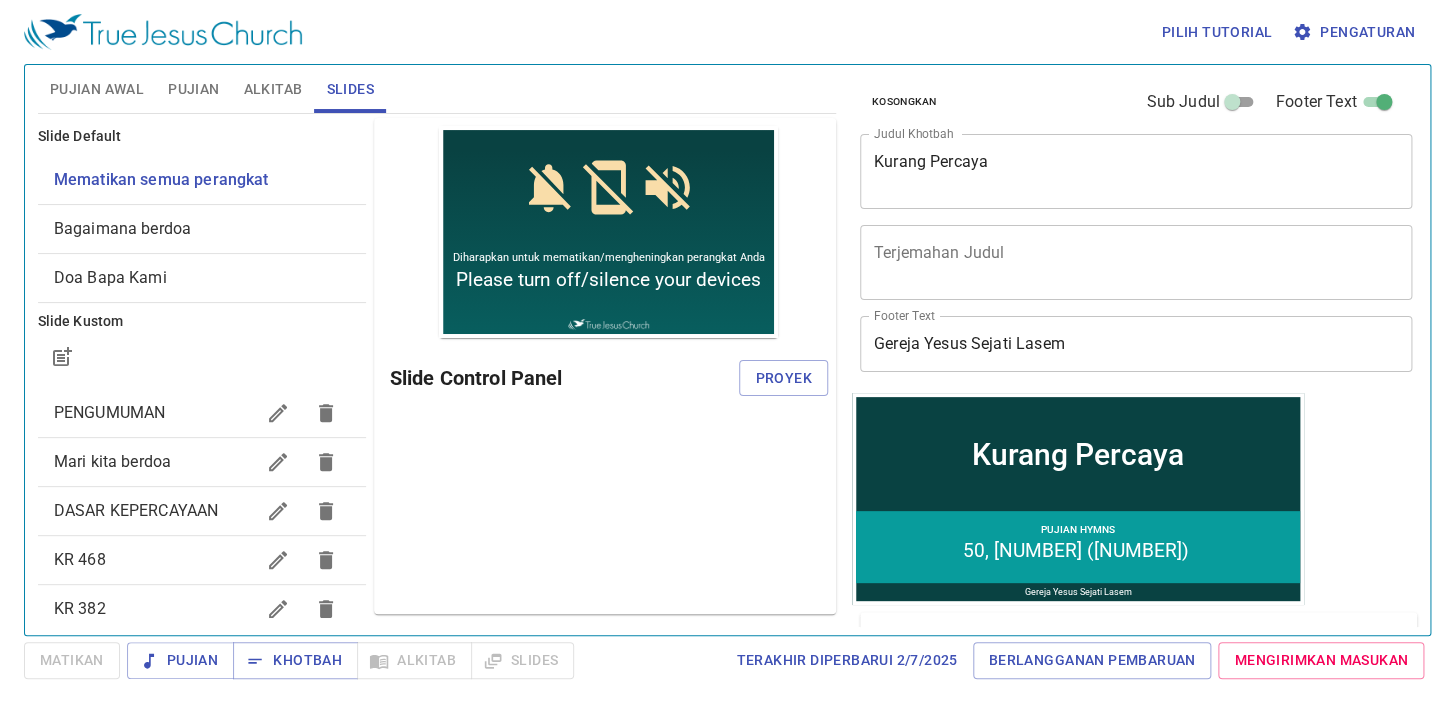 click on "Slide Control Panel Proyek" at bounding box center [609, 378] 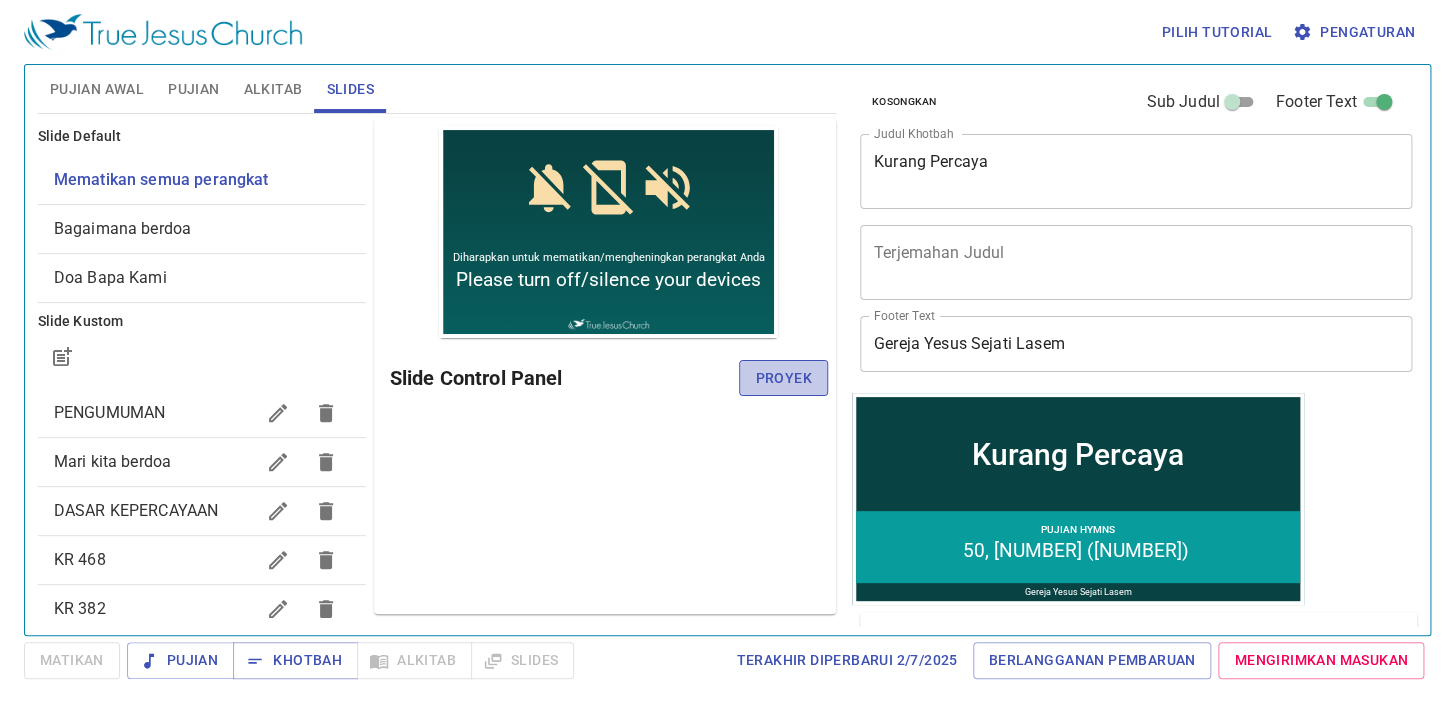 click on "Proyek" at bounding box center (783, 378) 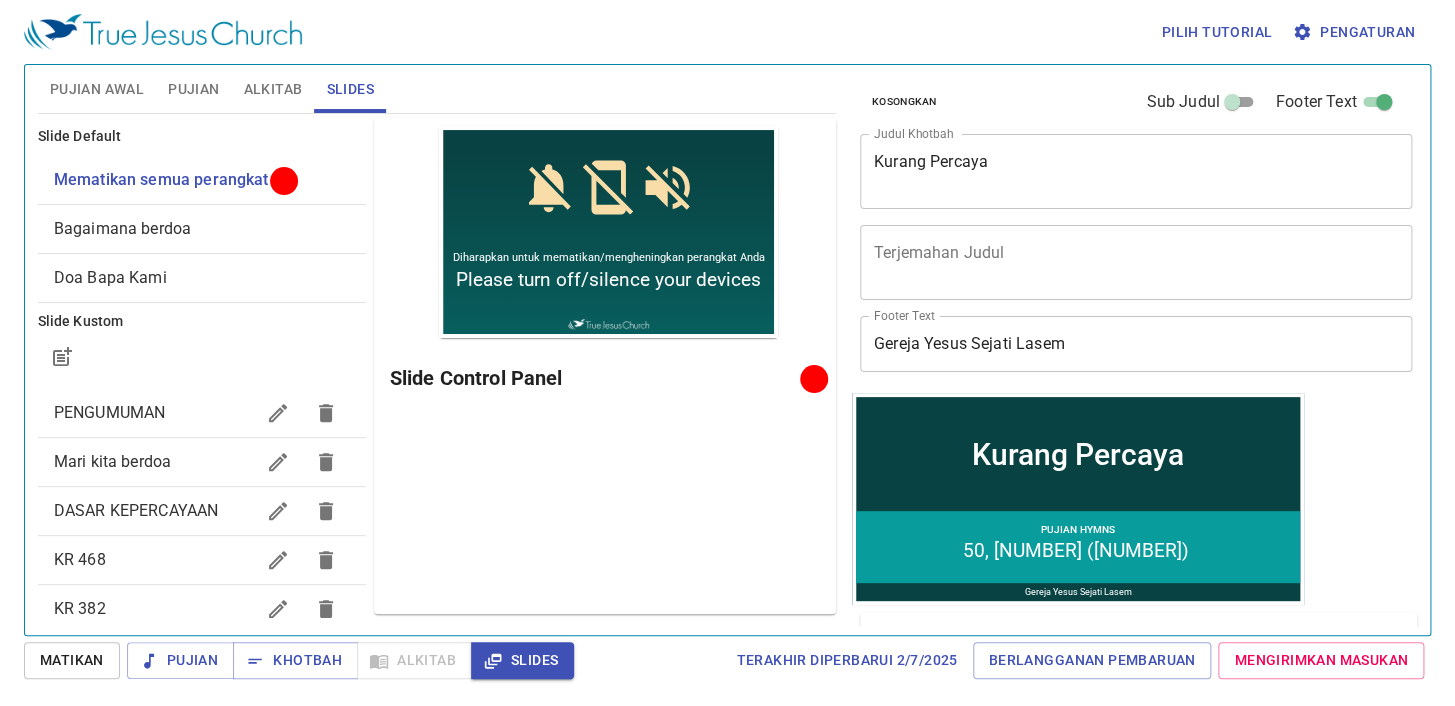click on "Pujian Awal" at bounding box center (97, 89) 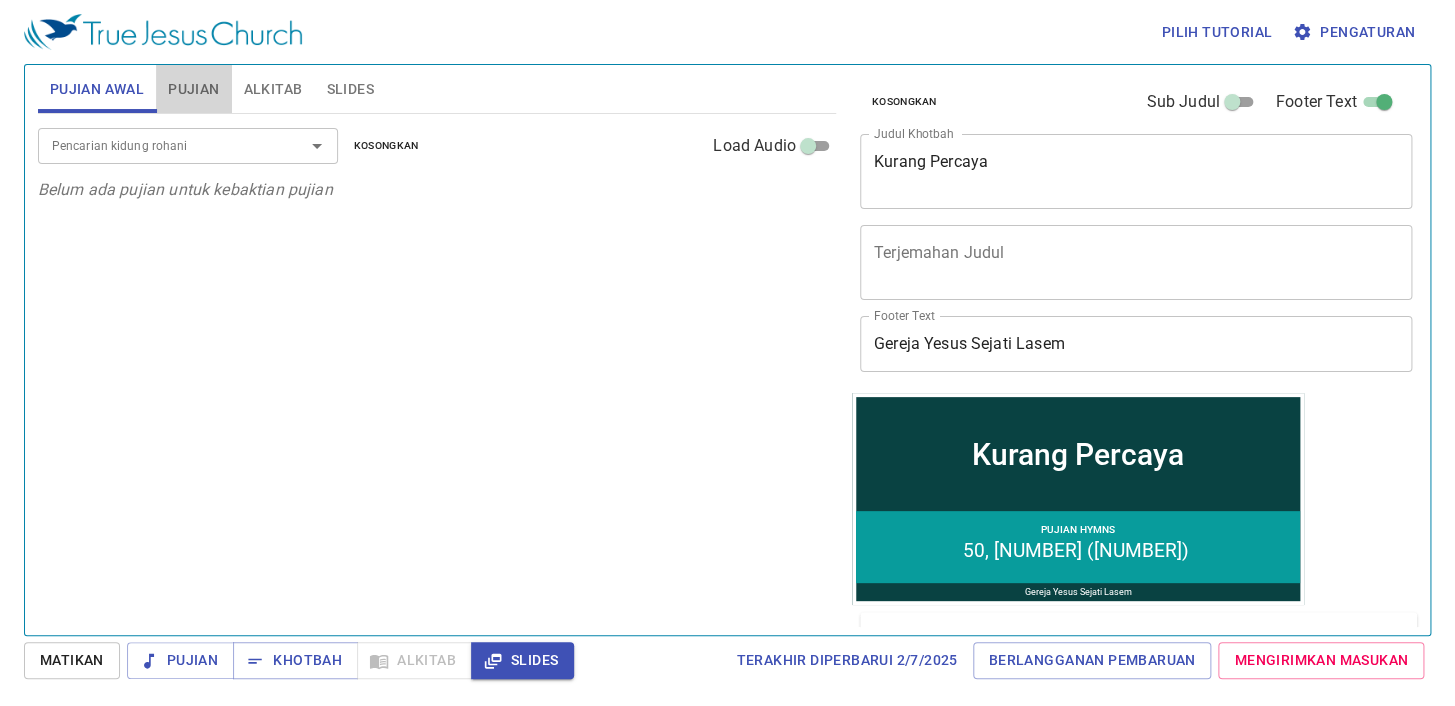 click on "Pujian" at bounding box center (193, 89) 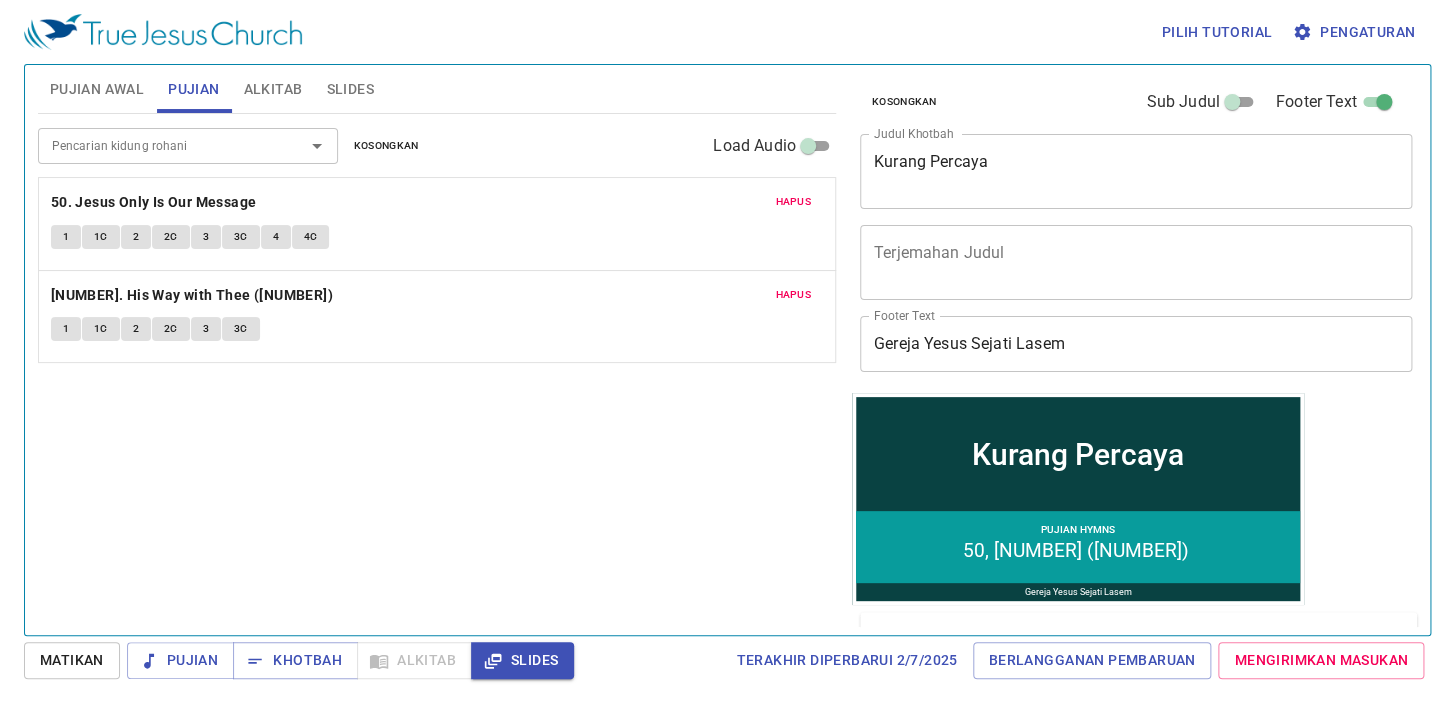 click on "Pujian Awal" at bounding box center (97, 89) 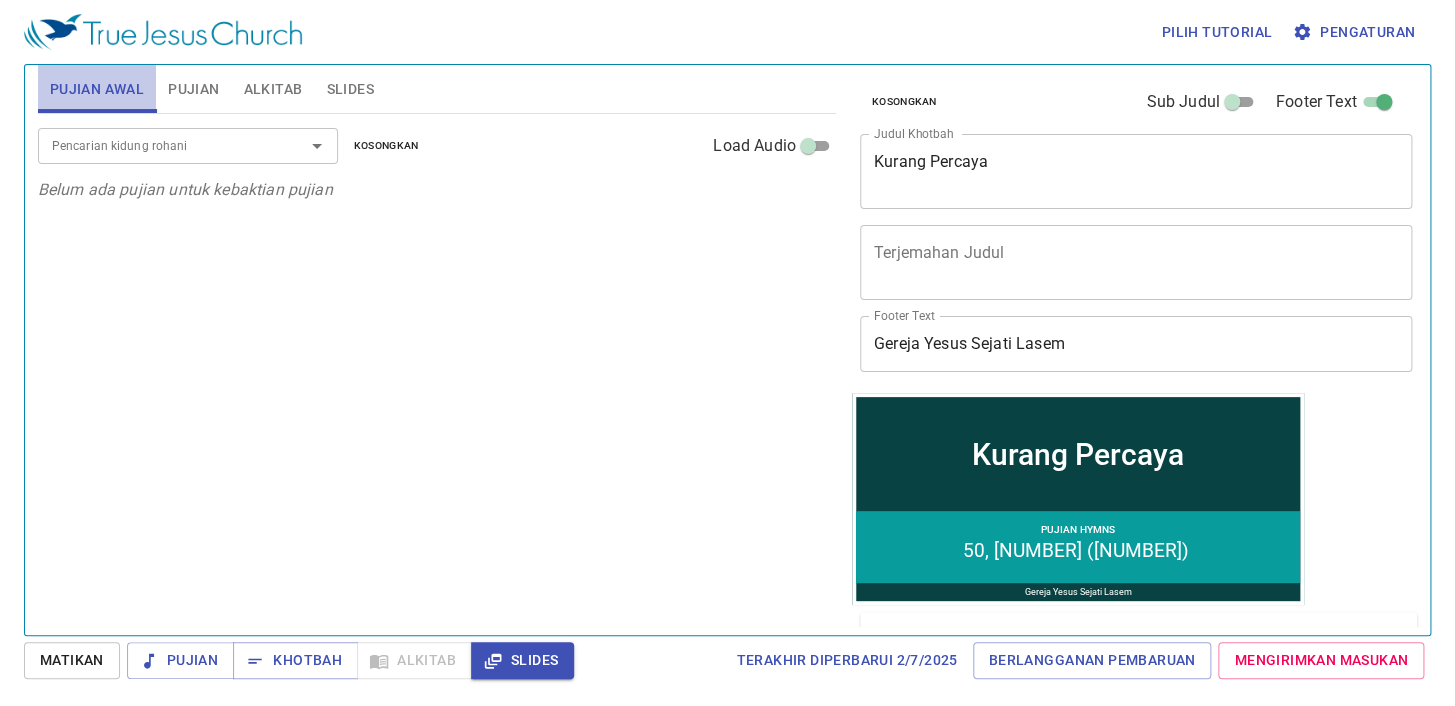 click on "Pujian Awal" at bounding box center (97, 89) 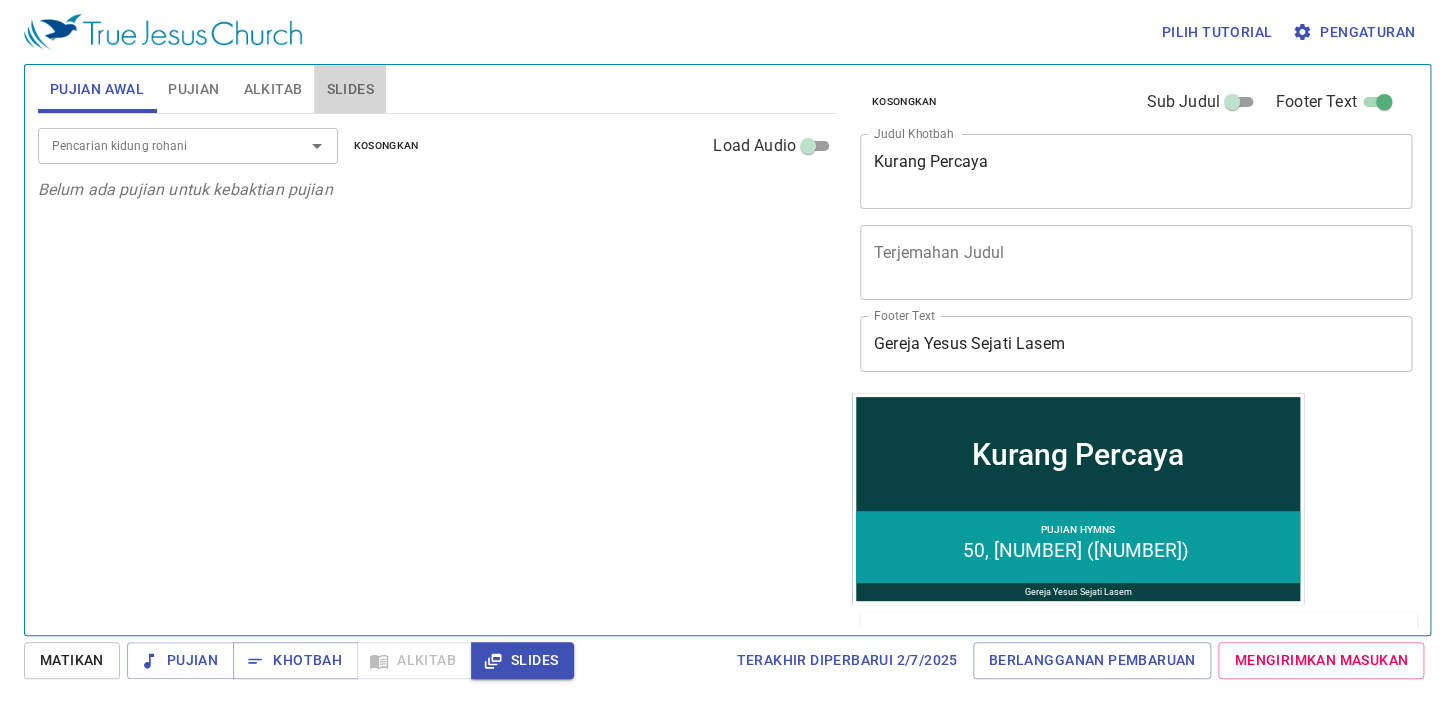click on "Slides" at bounding box center (349, 89) 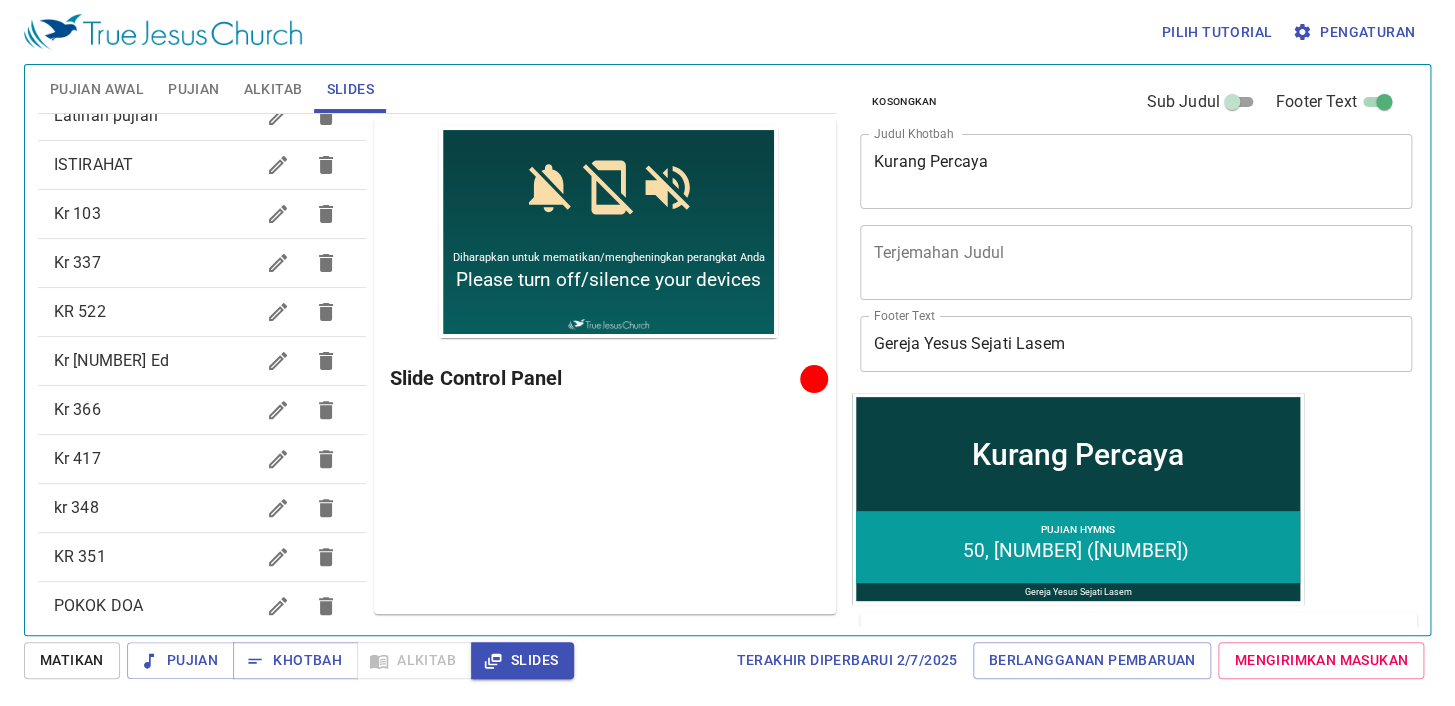 scroll, scrollTop: 1454, scrollLeft: 0, axis: vertical 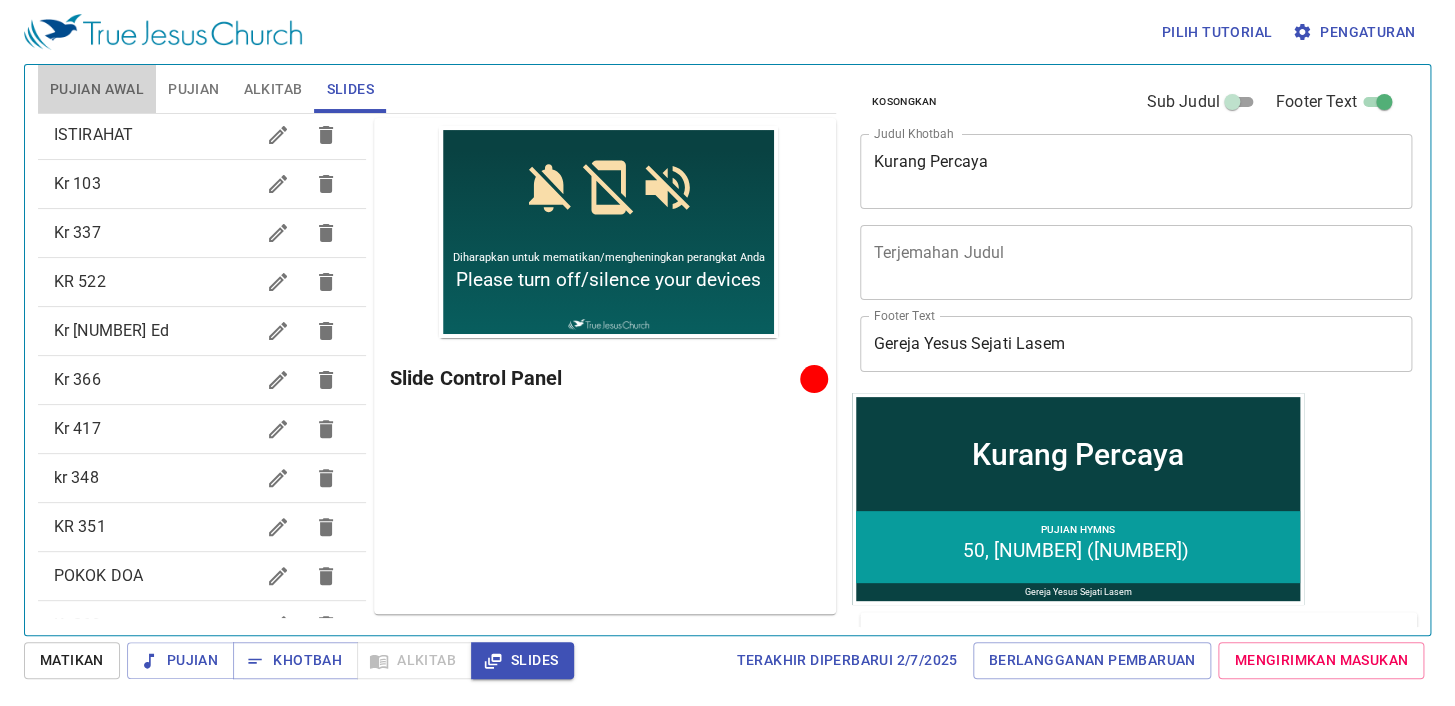 drag, startPoint x: 123, startPoint y: 73, endPoint x: 152, endPoint y: 71, distance: 29.068884 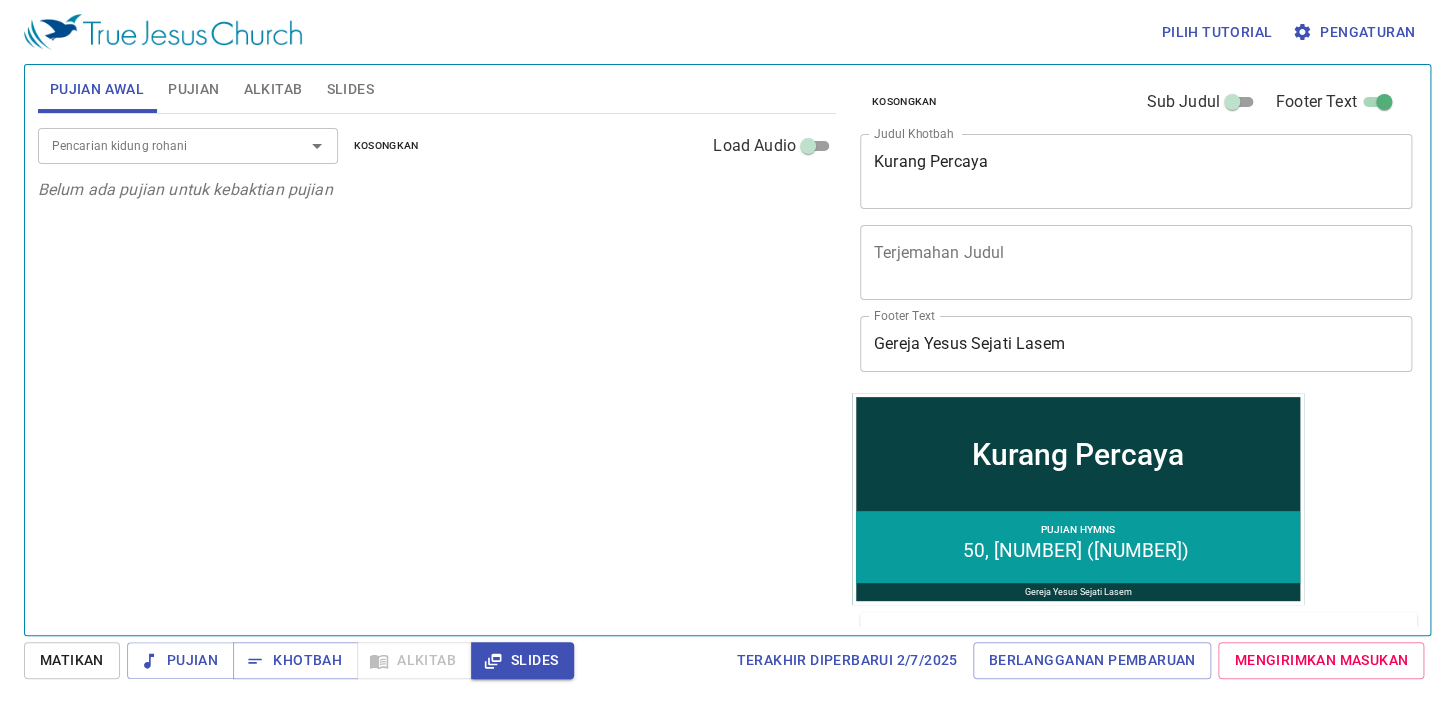 type 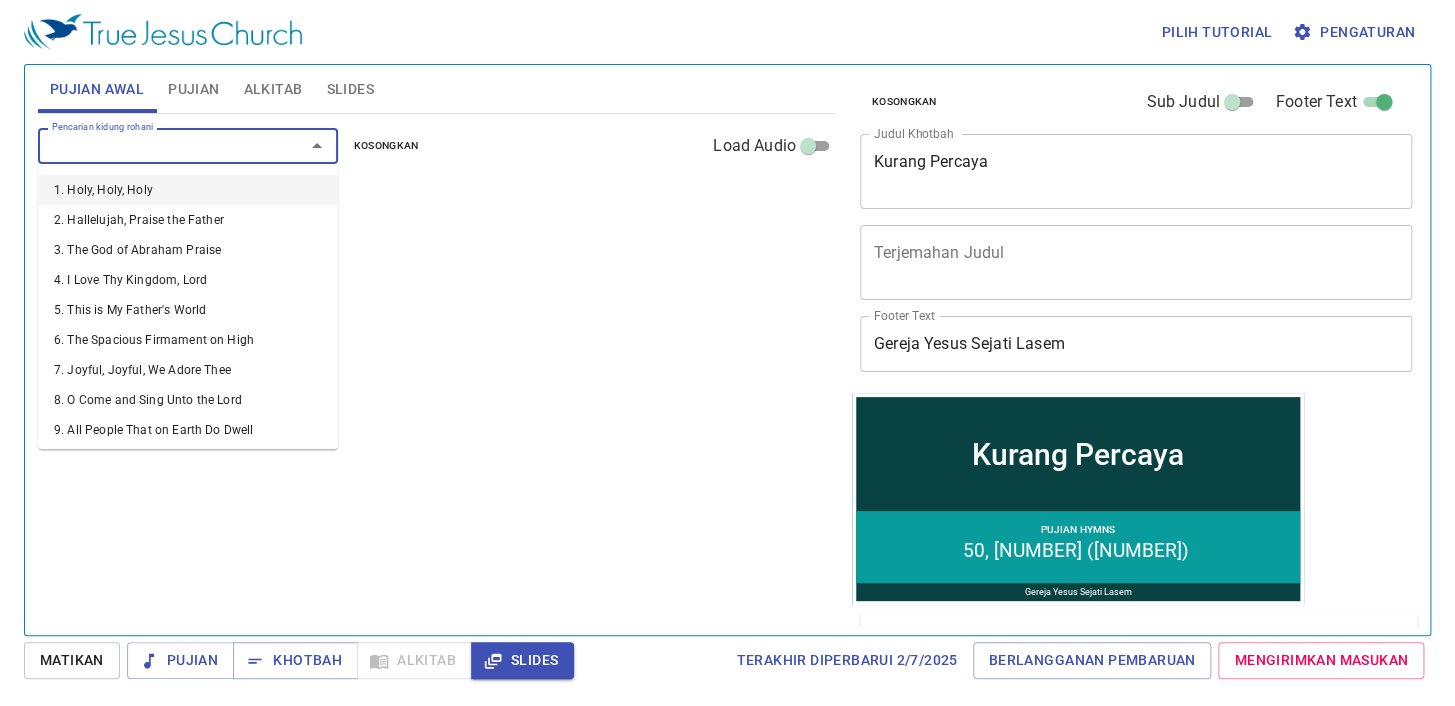 click on "Pencarian kidung rohani" at bounding box center [158, 145] 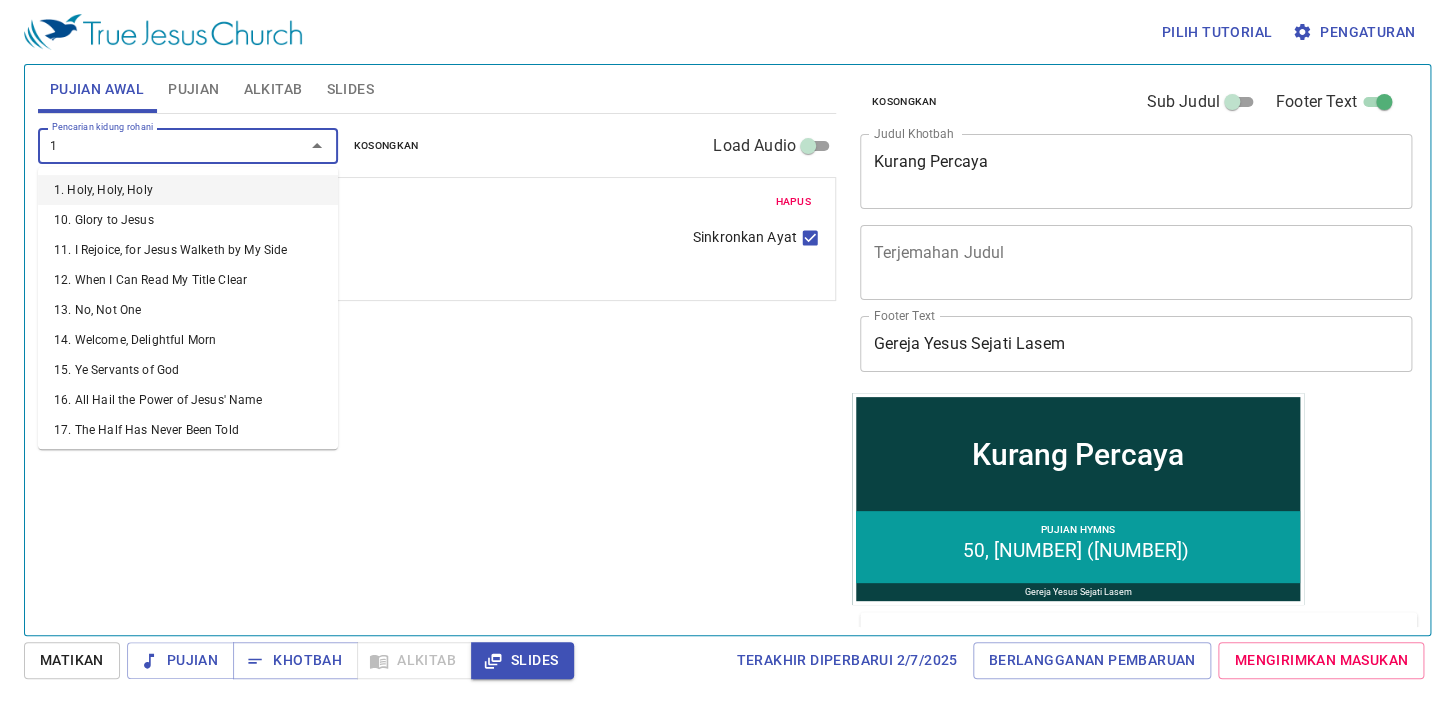type on "10" 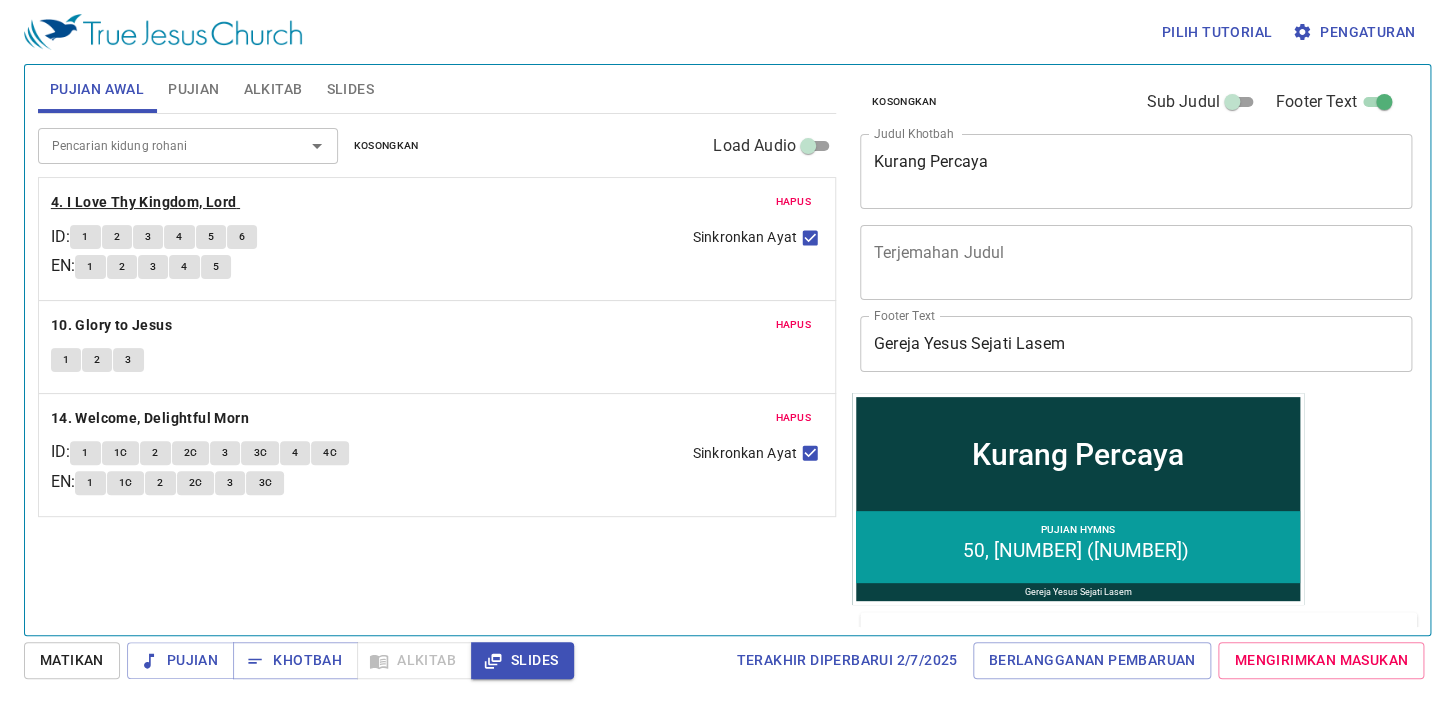 click on "4. I Love Thy Kingdom, Lord" at bounding box center [144, 202] 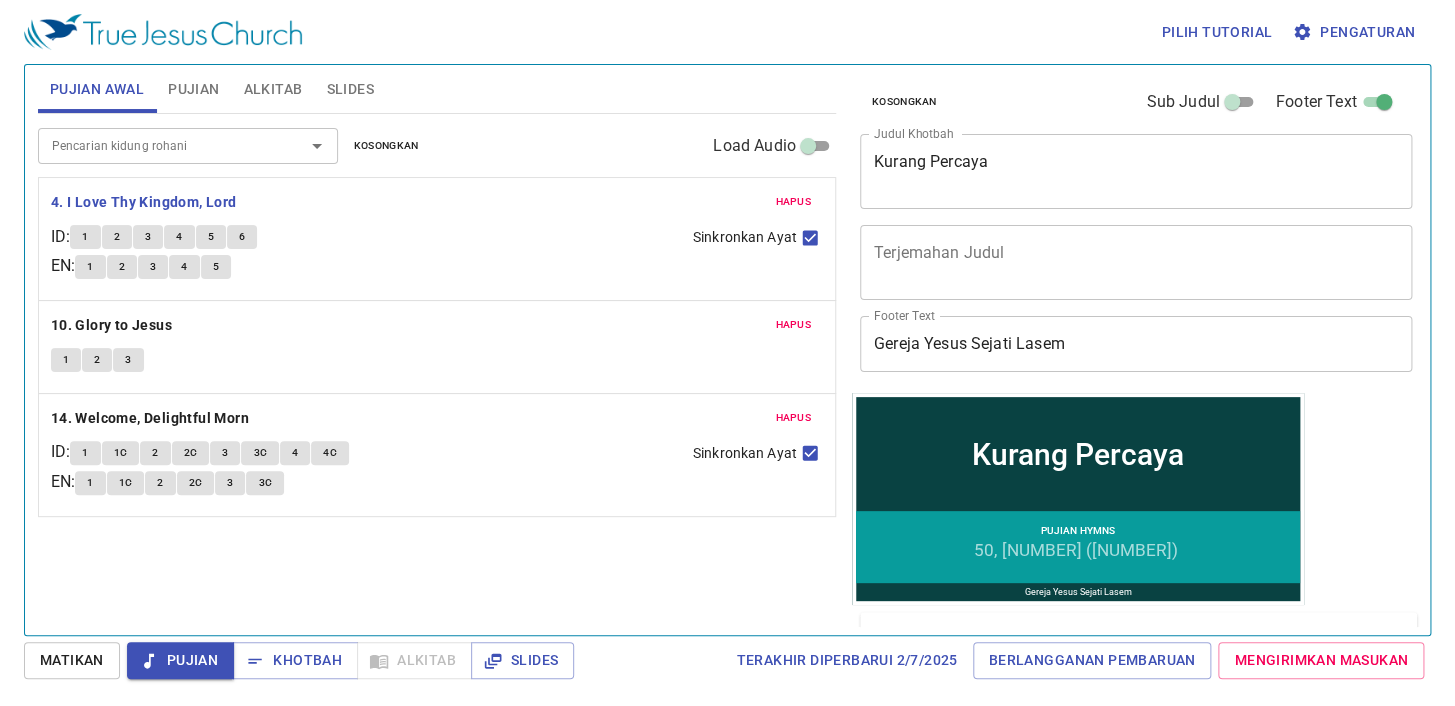 click on "1" at bounding box center [85, 237] 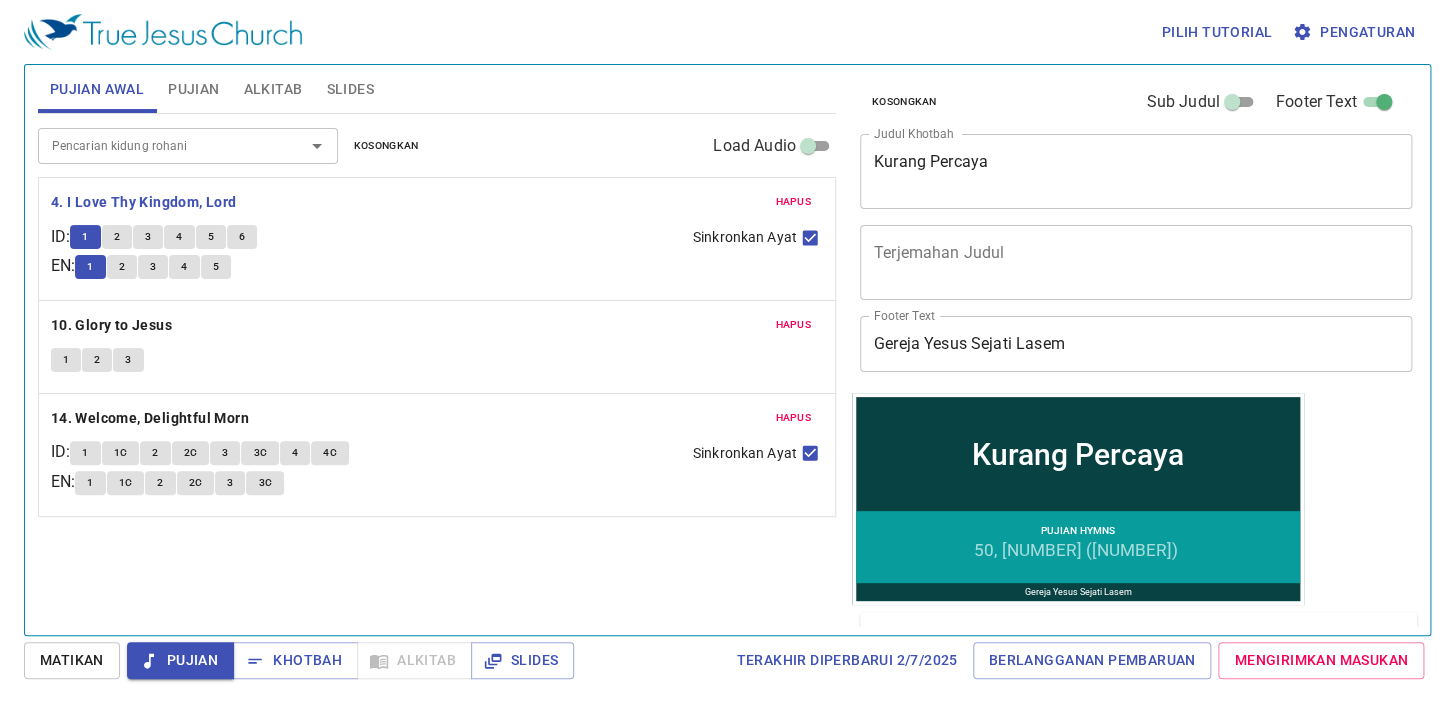click on "2" at bounding box center (117, 237) 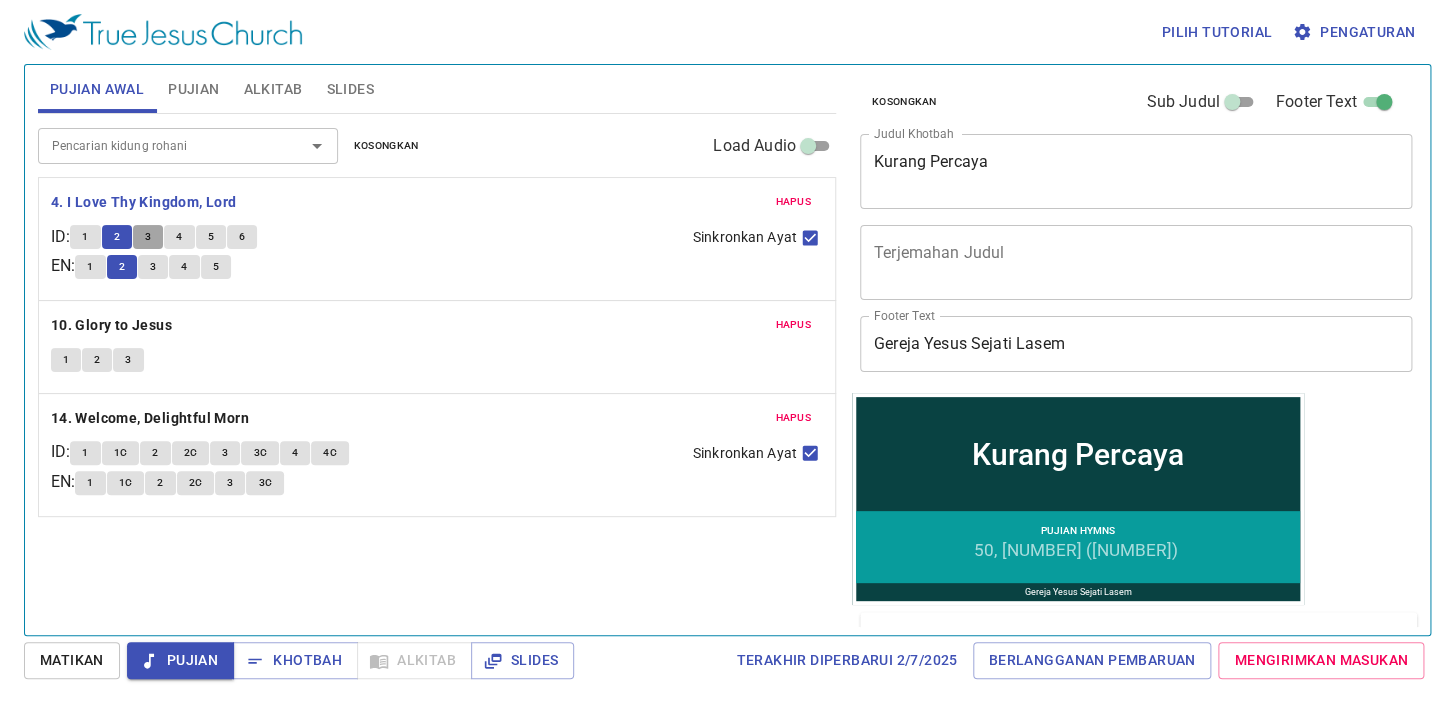 click on "3" at bounding box center (85, 237) 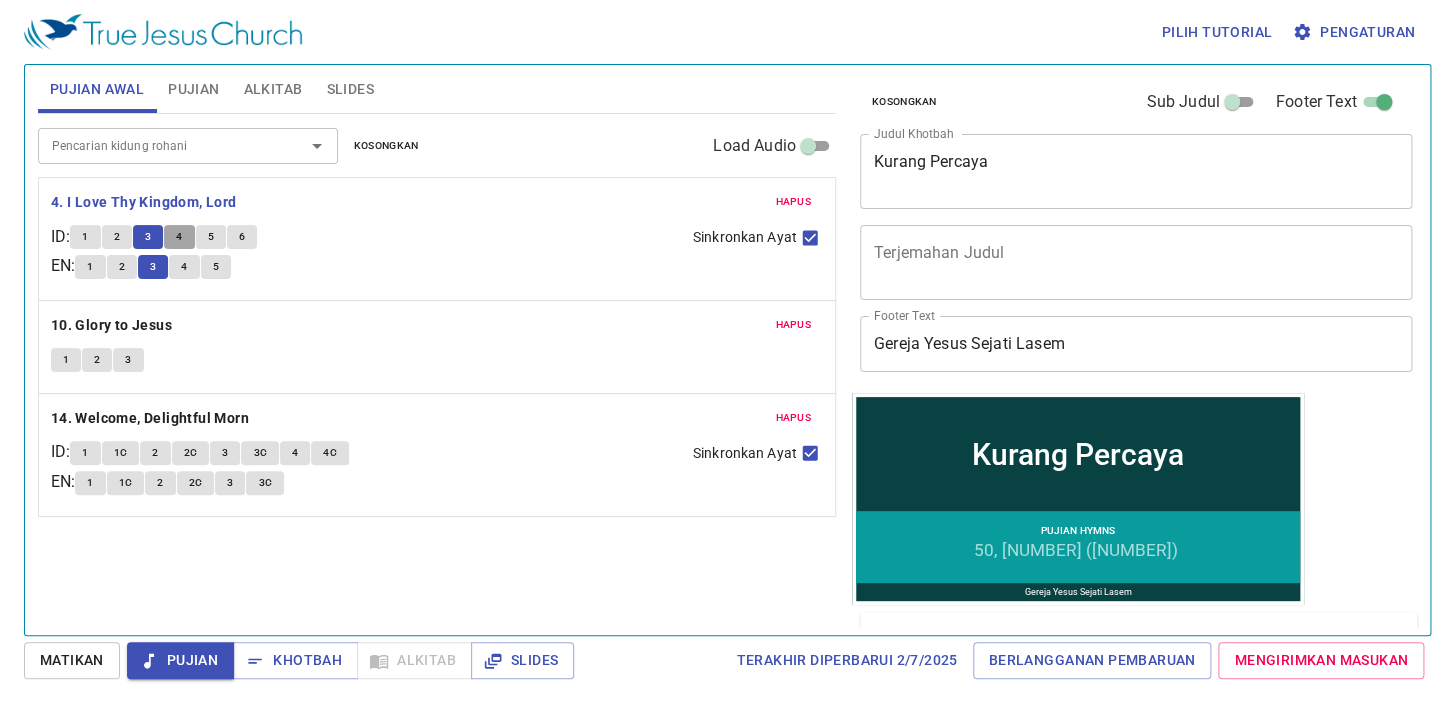 click on "4" at bounding box center [85, 237] 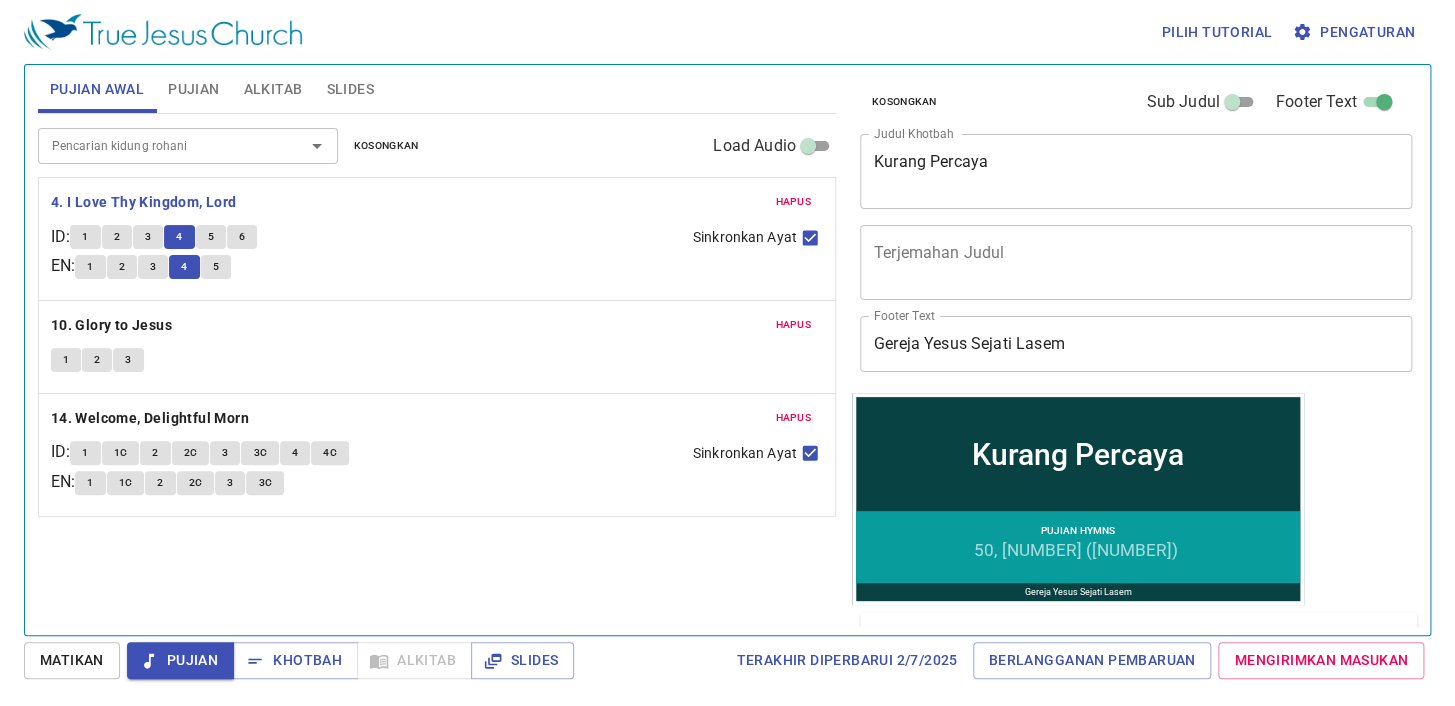 click on "5" at bounding box center (211, 237) 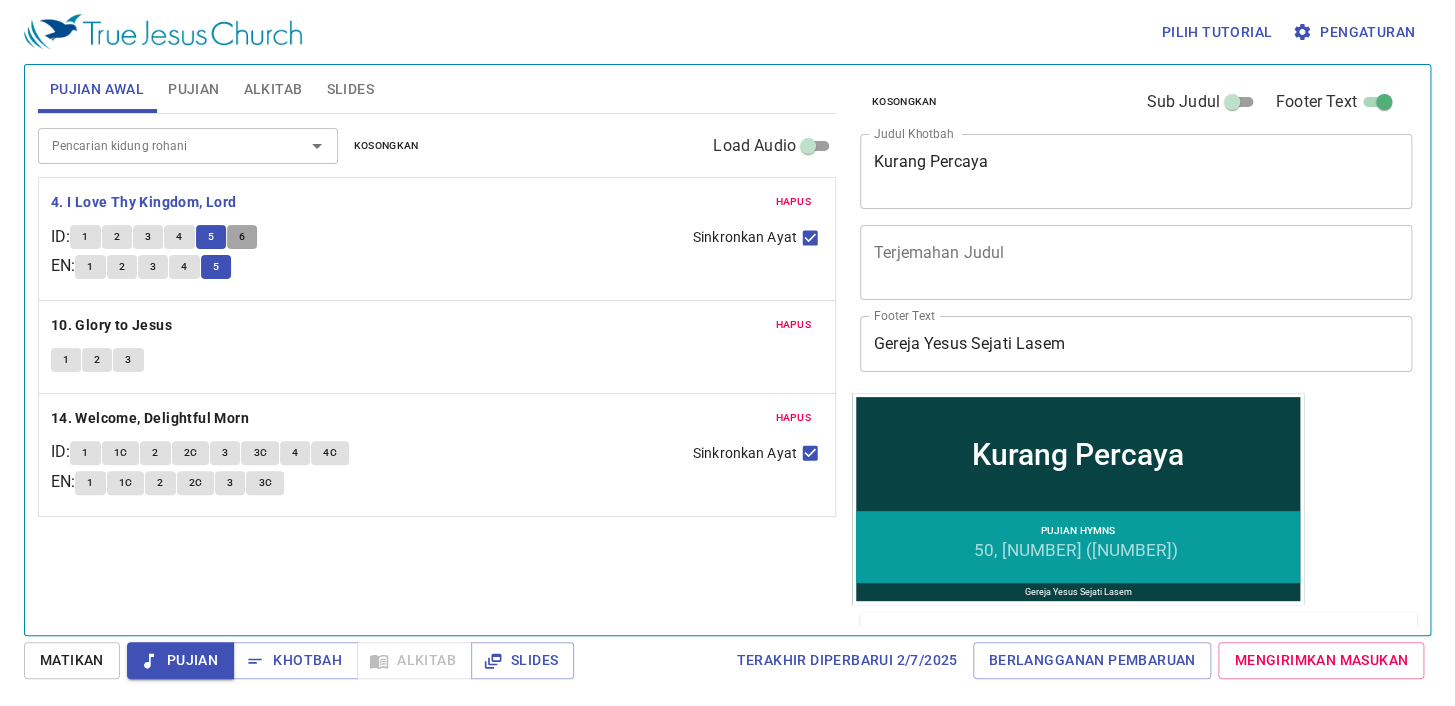 click on "6" at bounding box center [85, 237] 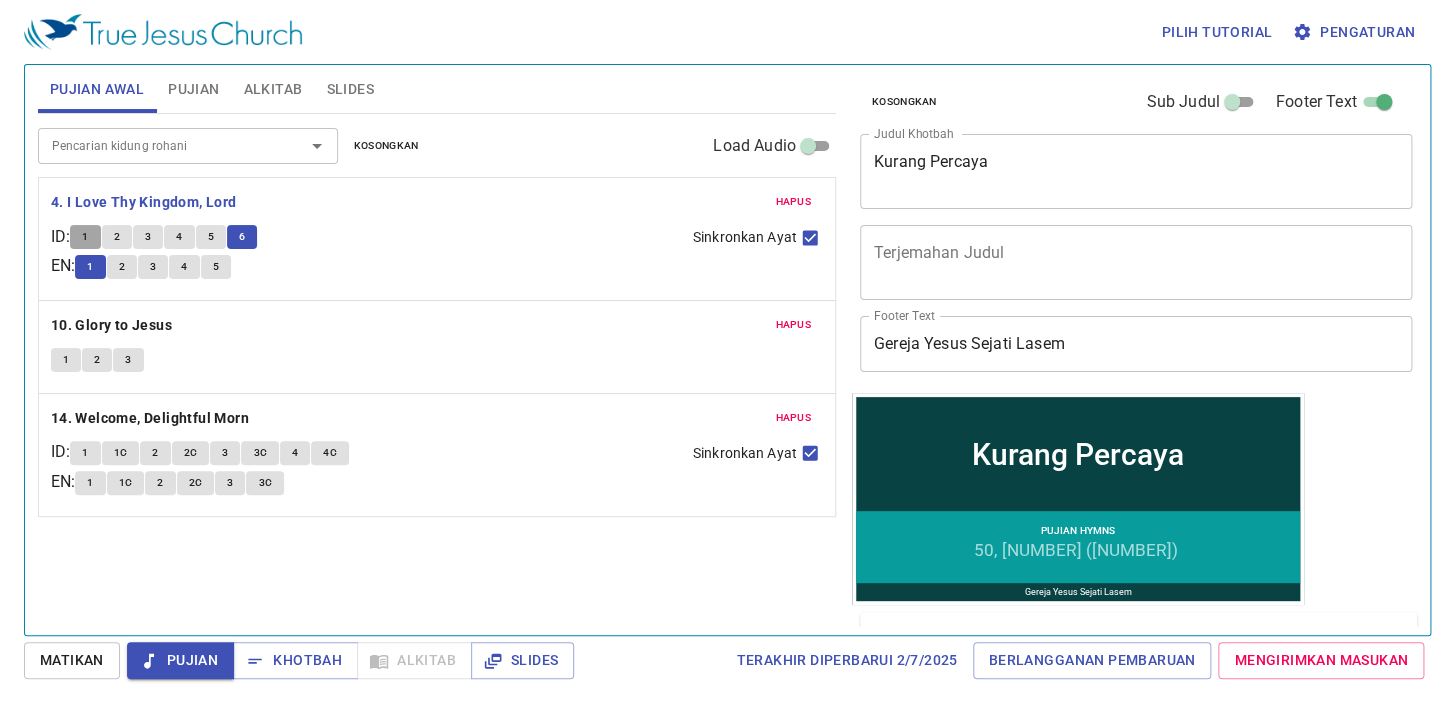 click on "1" at bounding box center [85, 237] 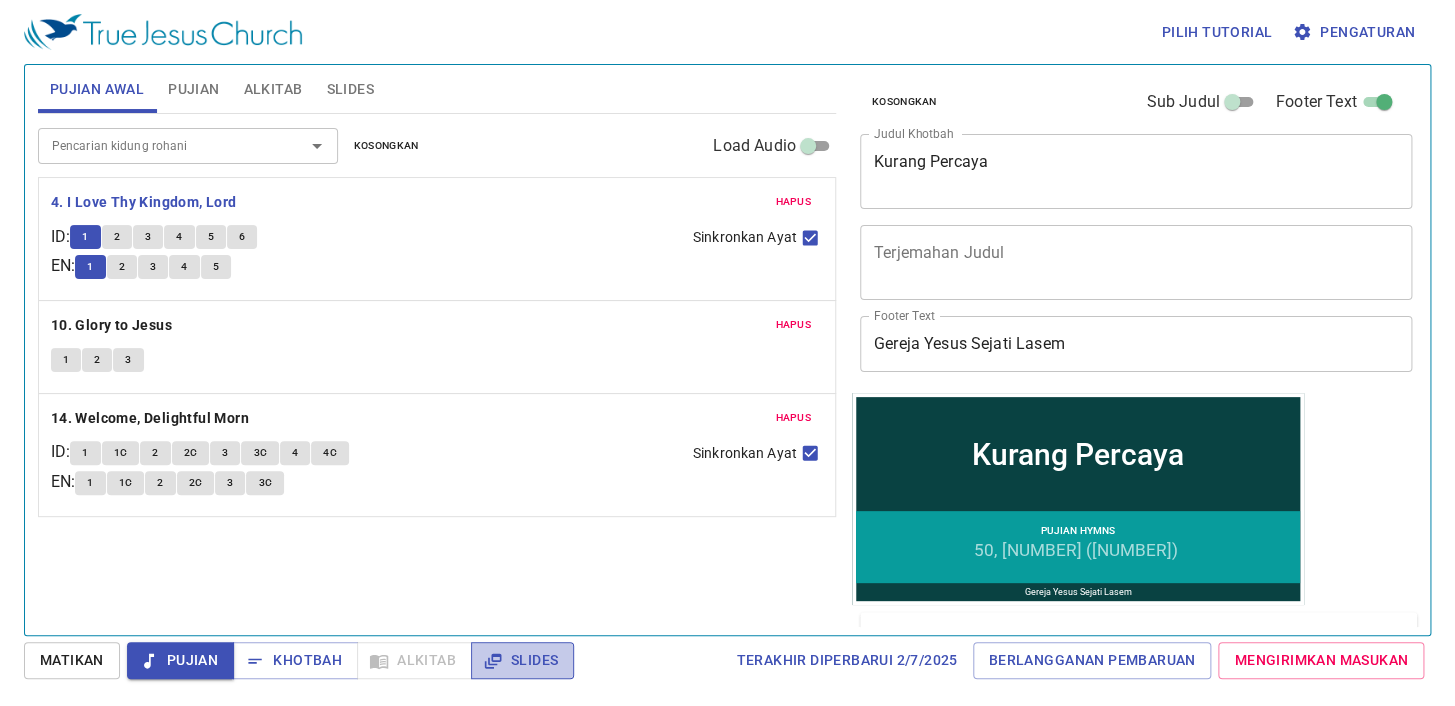 click on "Slides" at bounding box center (295, 660) 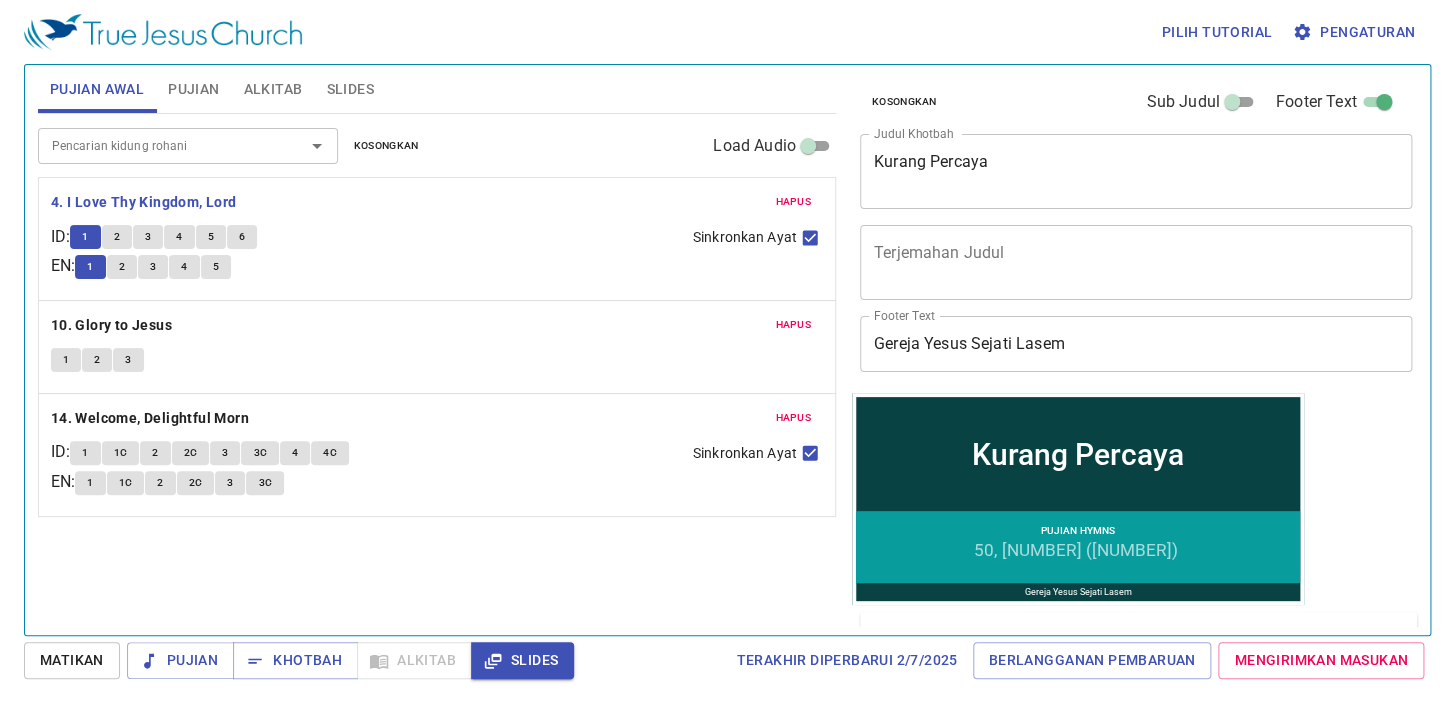 type 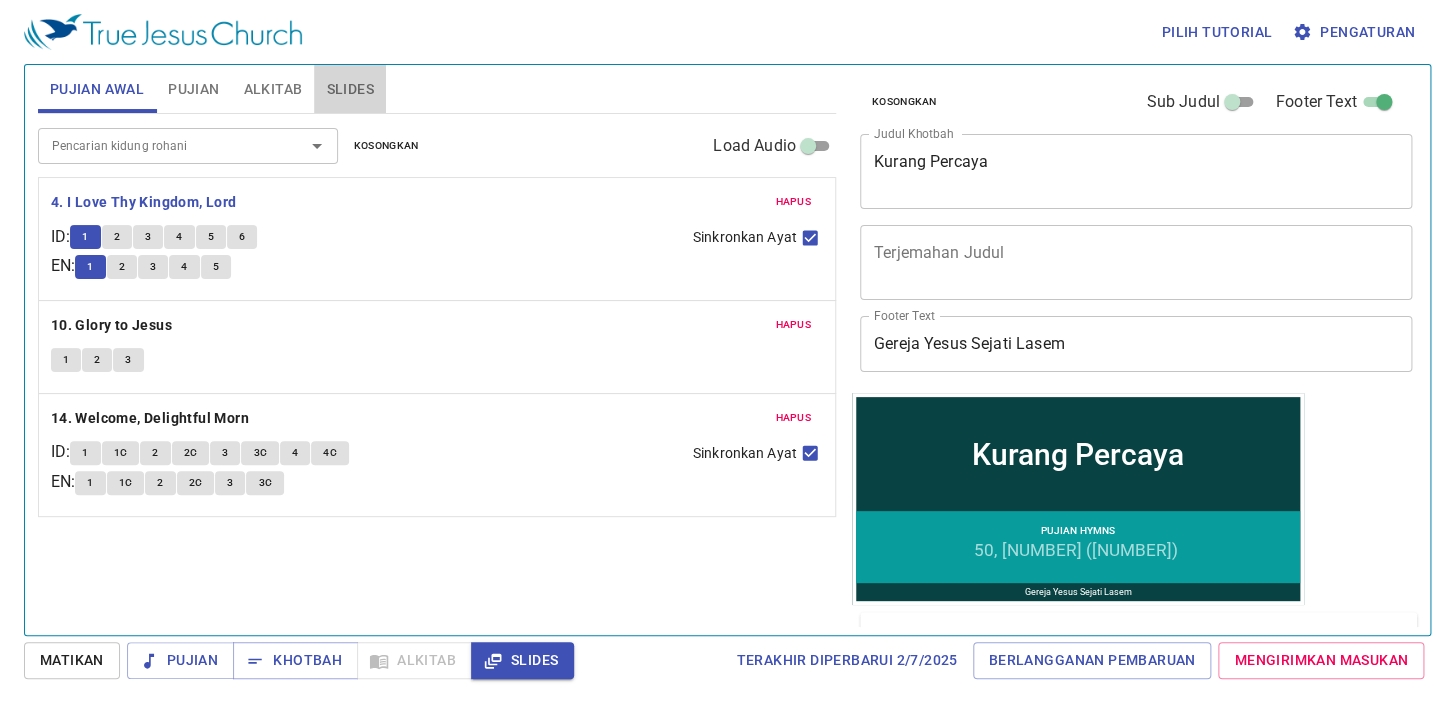 click on "Slides" at bounding box center [349, 89] 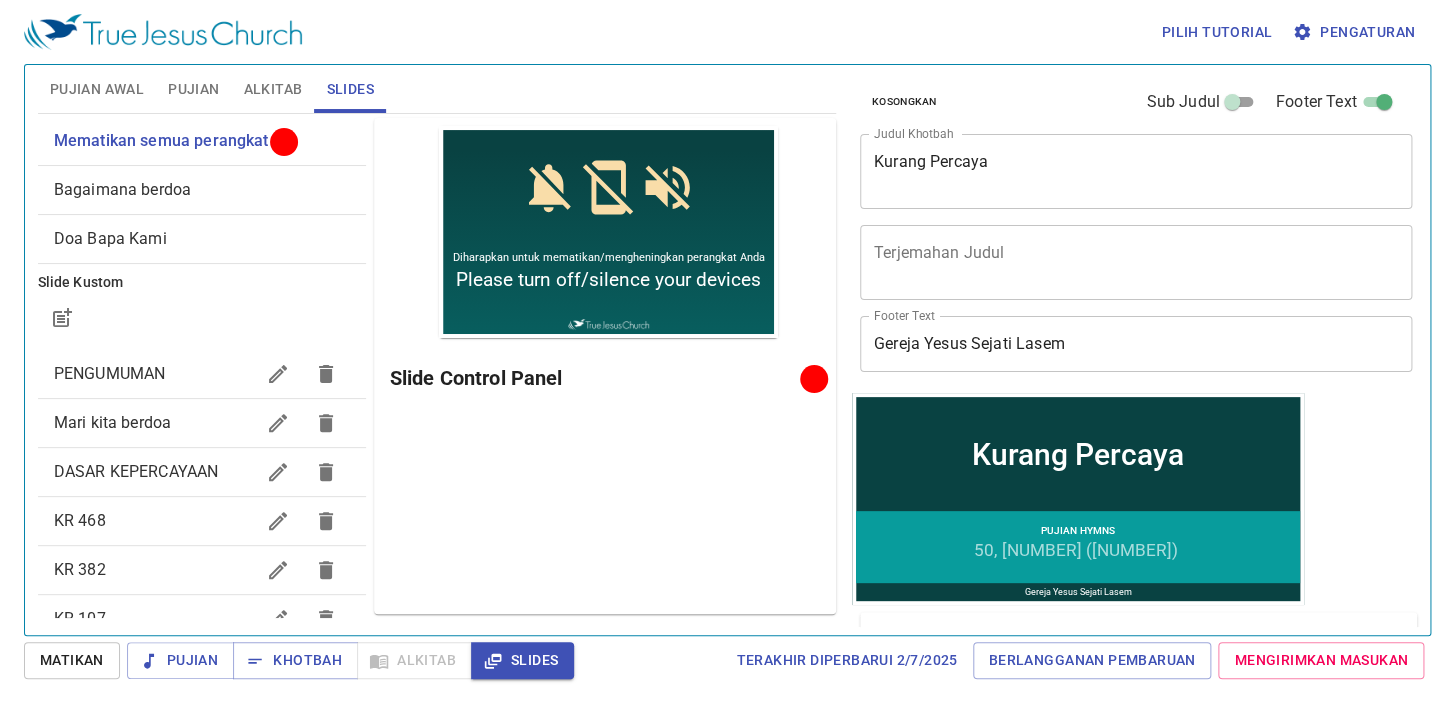 scroll, scrollTop: 0, scrollLeft: 0, axis: both 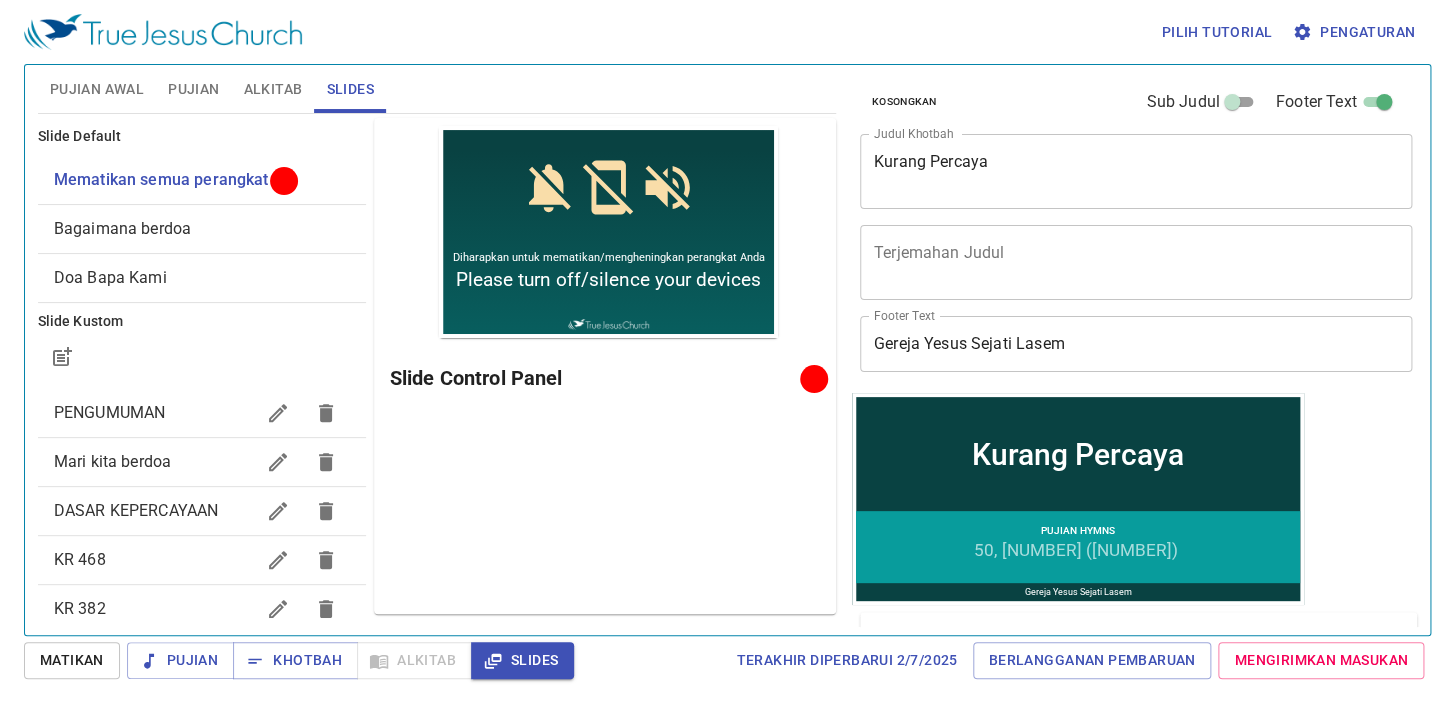 click on "Mari kita berdoa" at bounding box center [110, 412] 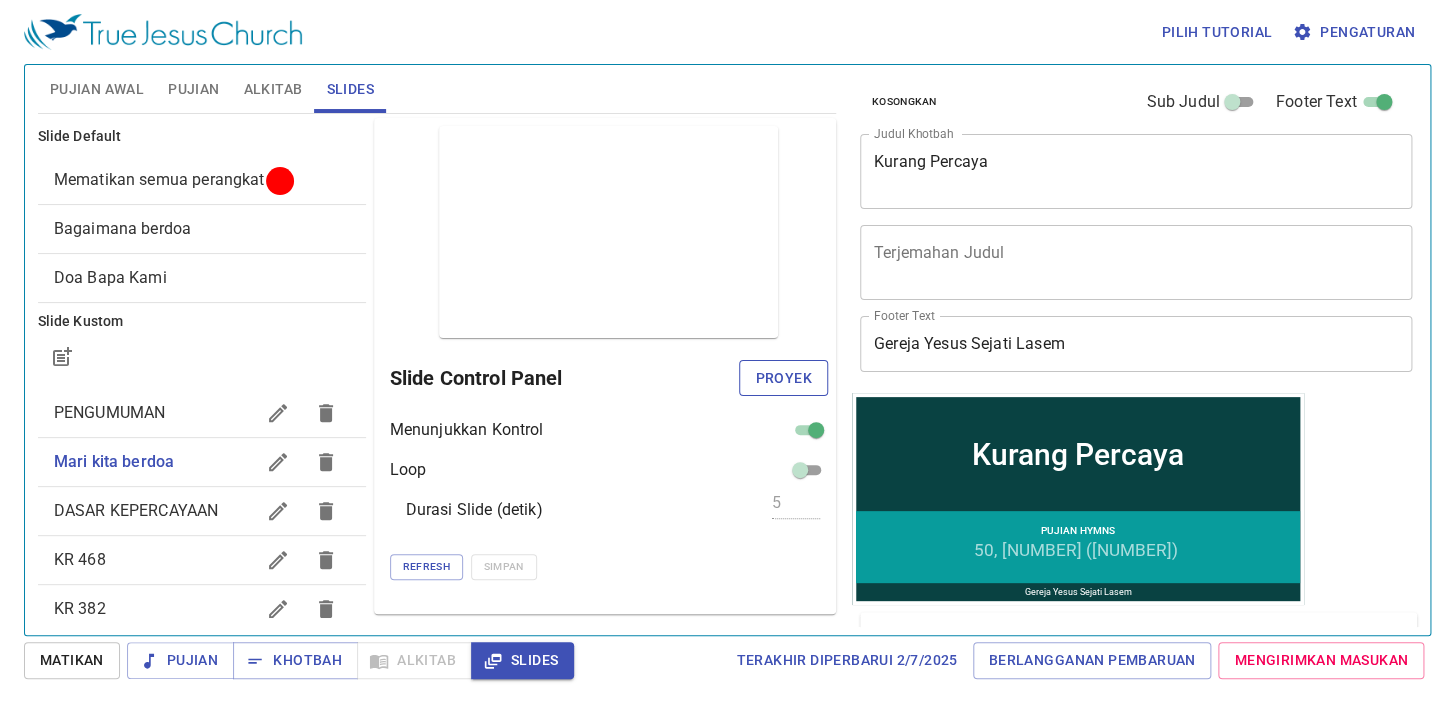 click on "Proyek" at bounding box center [783, 378] 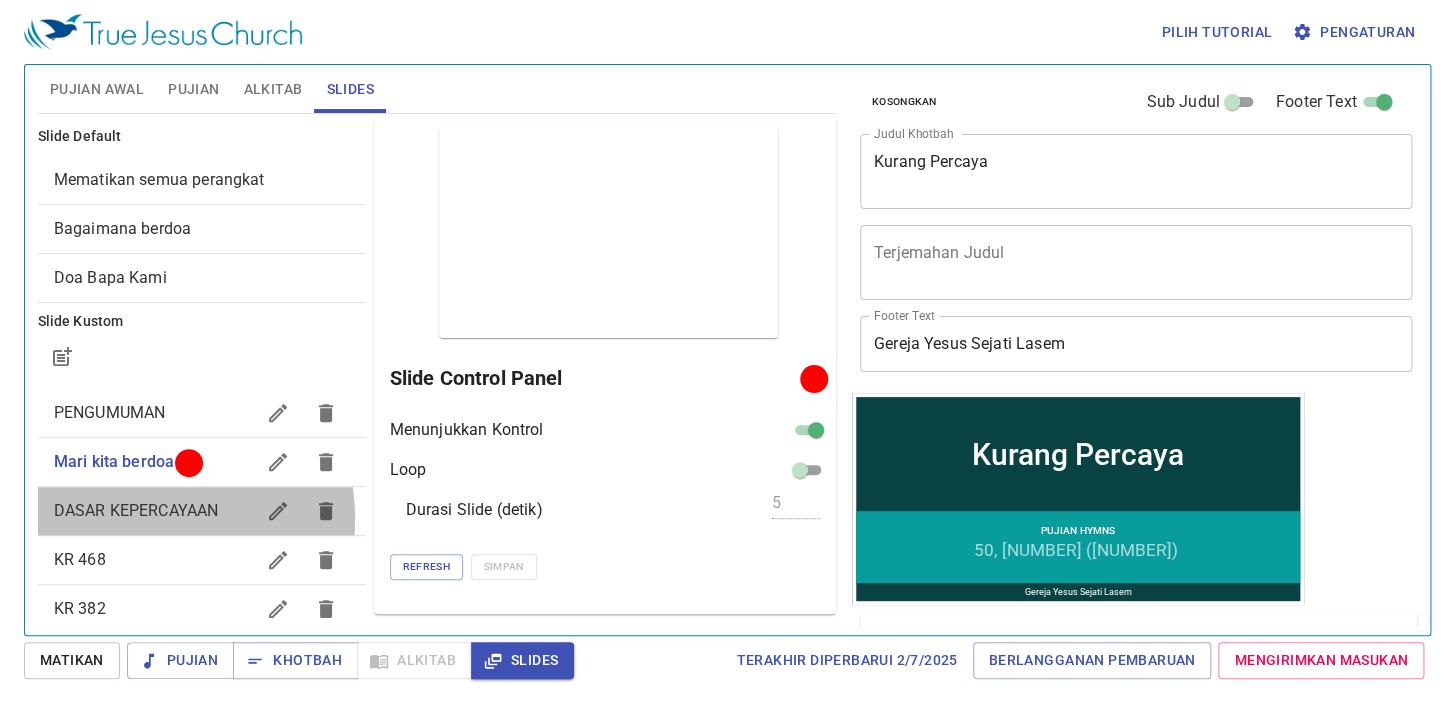 click on "DASAR KEPERCAYAAN" at bounding box center (154, 413) 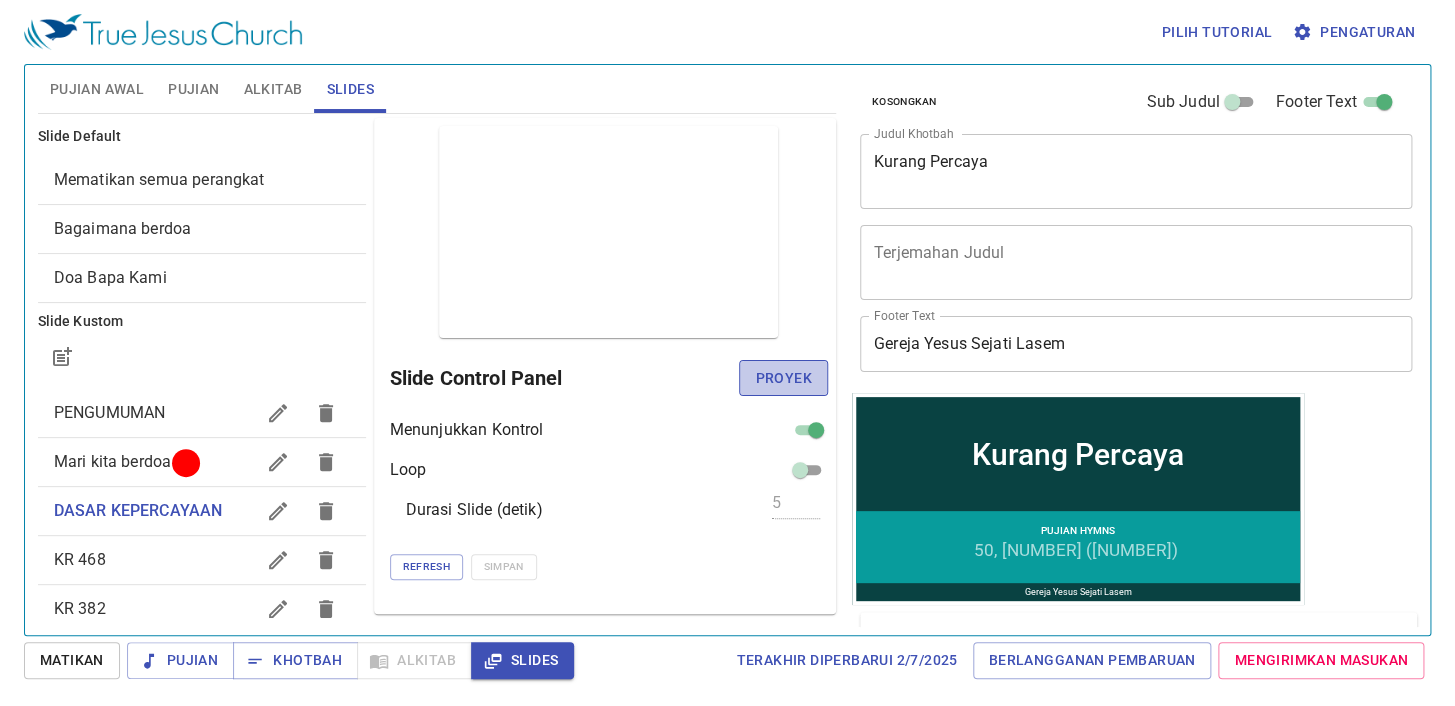 click on "Proyek" at bounding box center (783, 378) 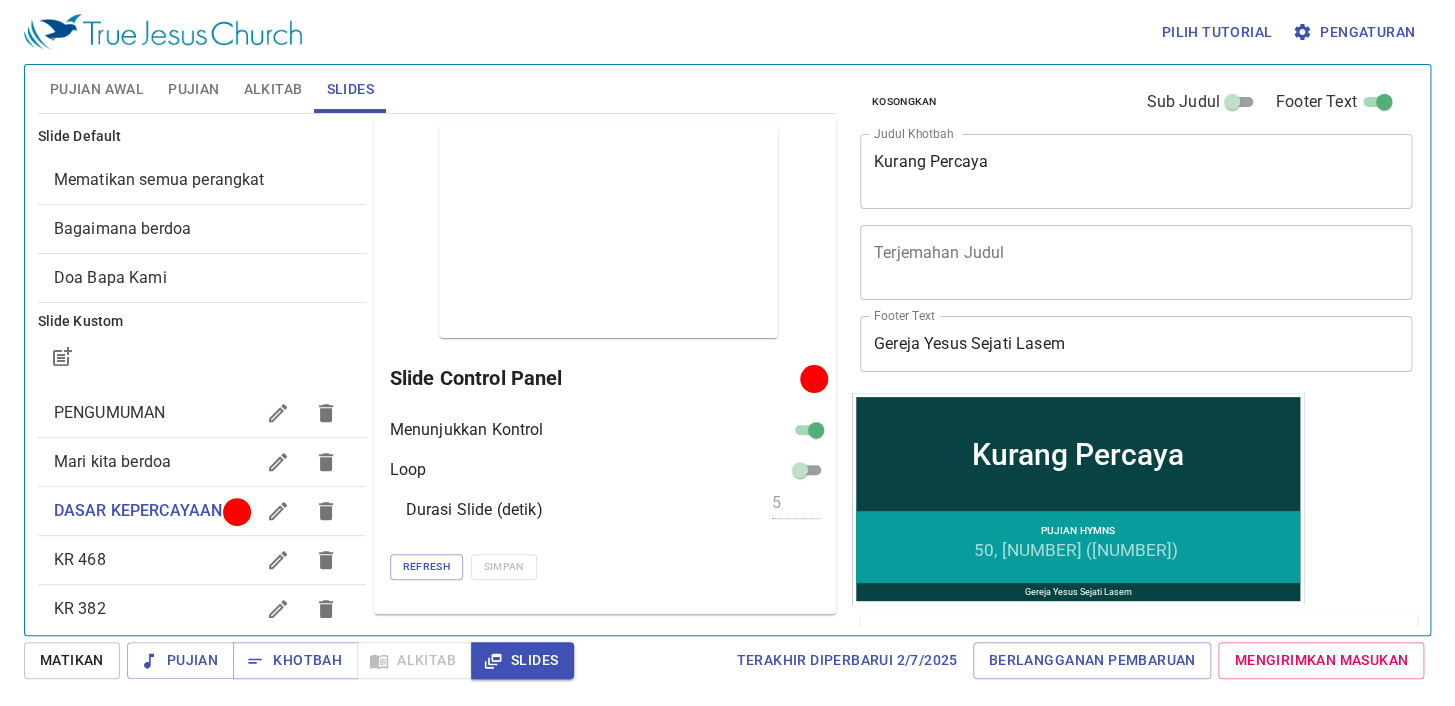 click on "Pujian" at bounding box center [193, 89] 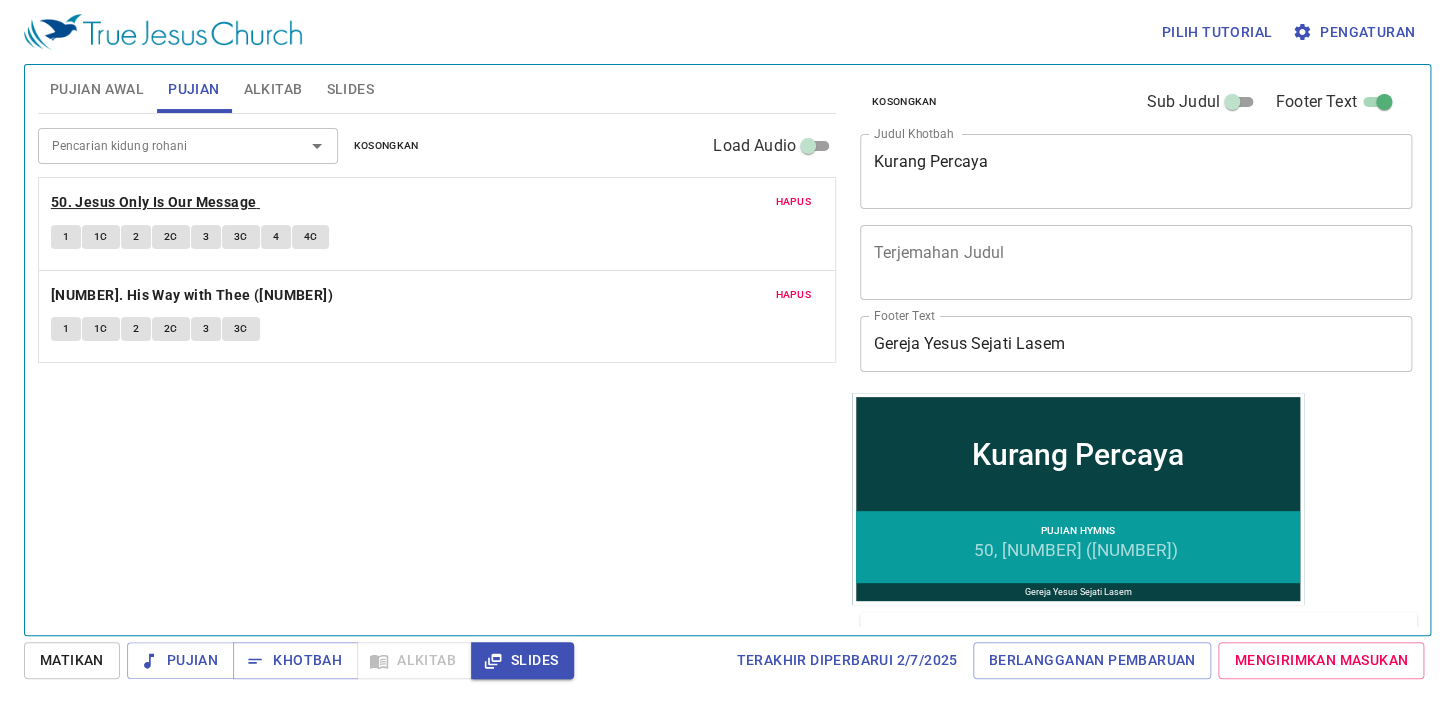 type 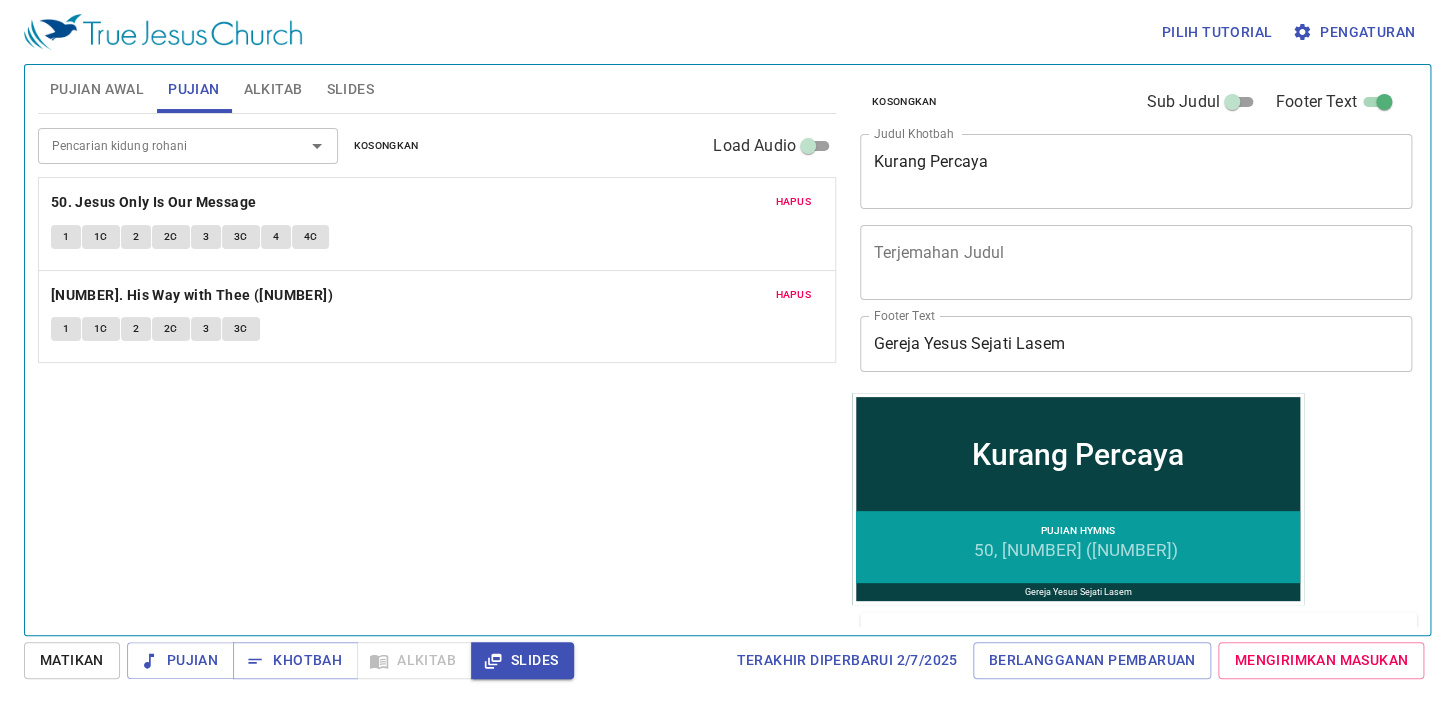 click on "Slides" at bounding box center (349, 89) 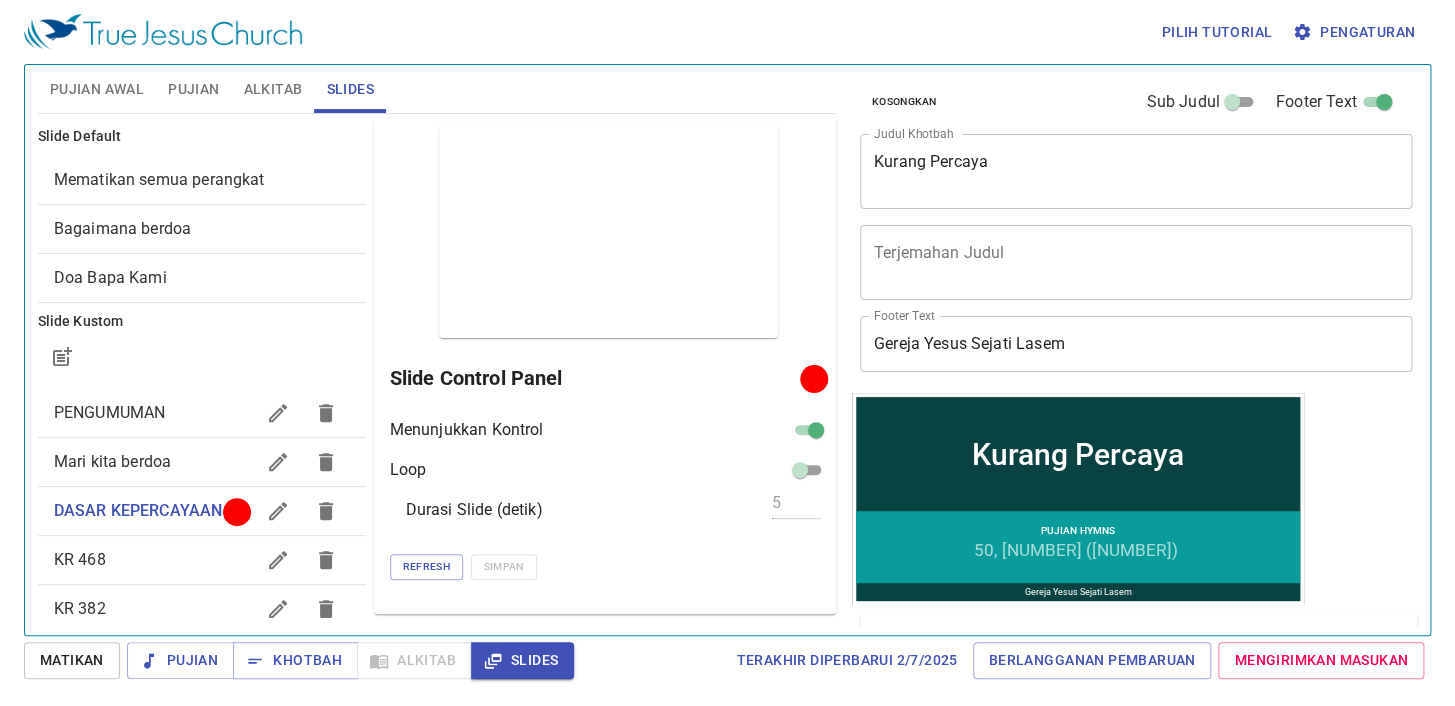 click on "Mari kita berdoa" at bounding box center (202, 413) 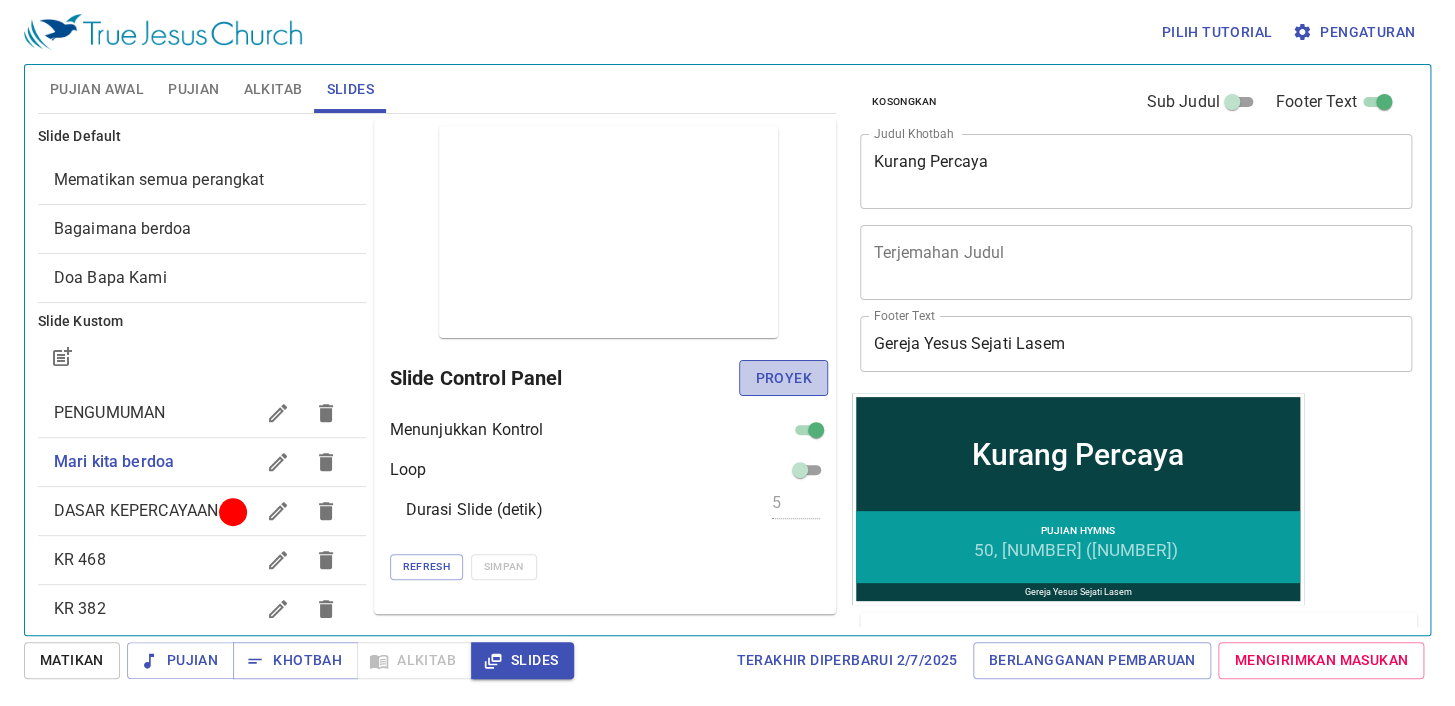 click on "Proyek" at bounding box center (783, 378) 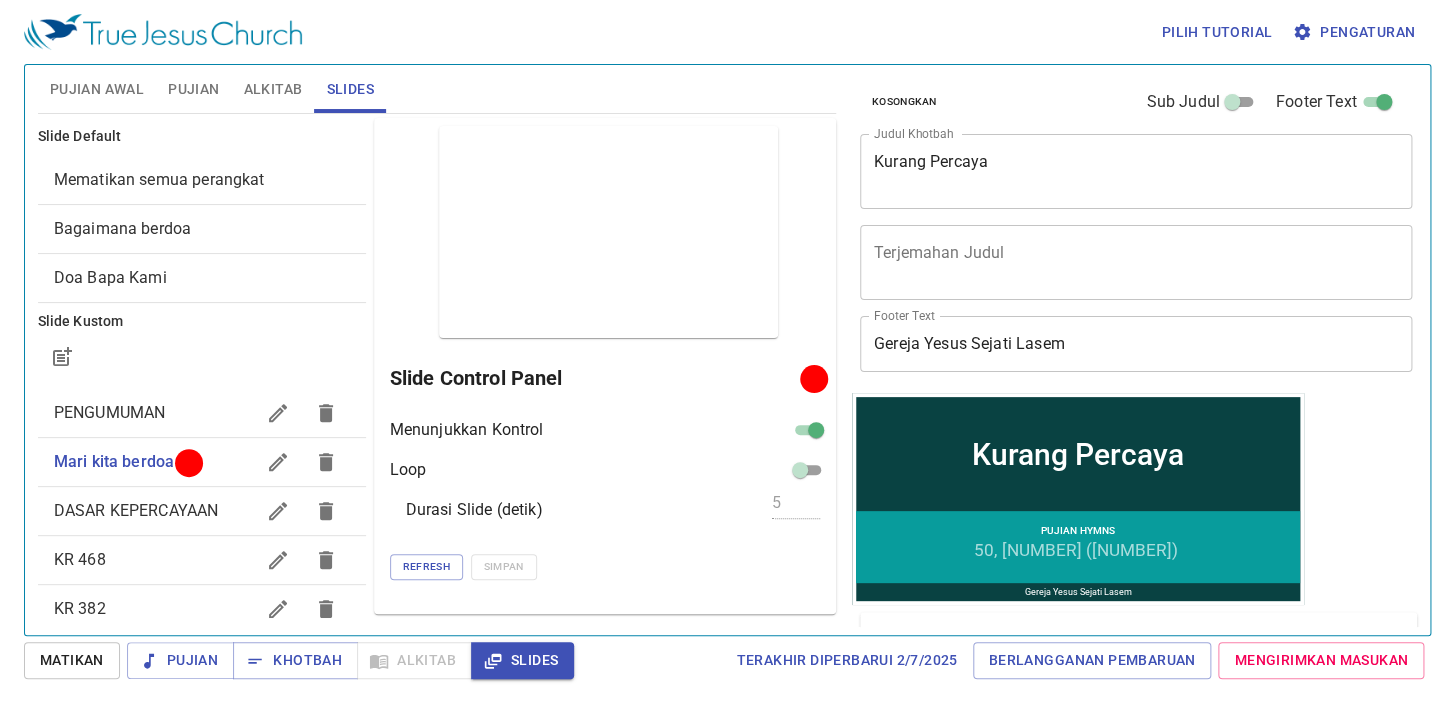 click on "Pujian" at bounding box center [193, 89] 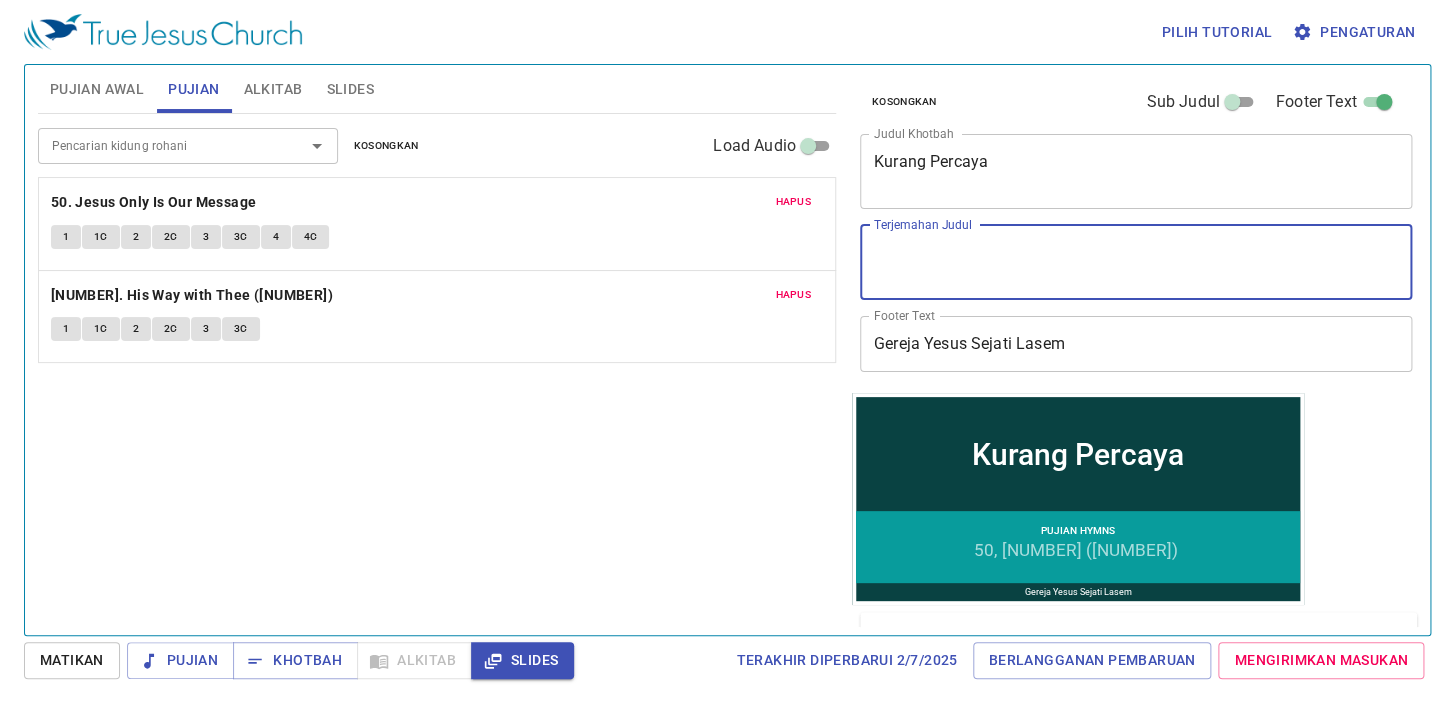 click on "Terjemahan Judul" at bounding box center [1136, 262] 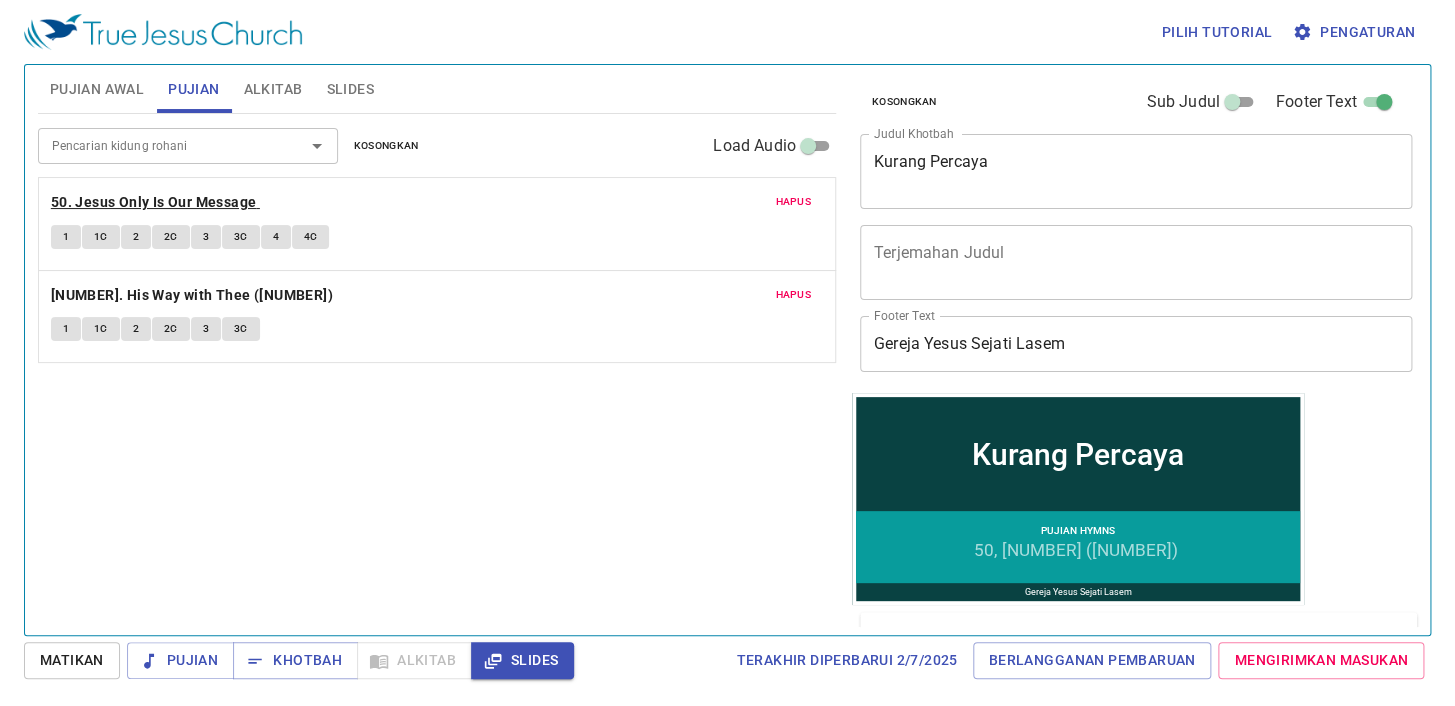 click on "50. Jesus Only Is Our Message" at bounding box center (0, 0) 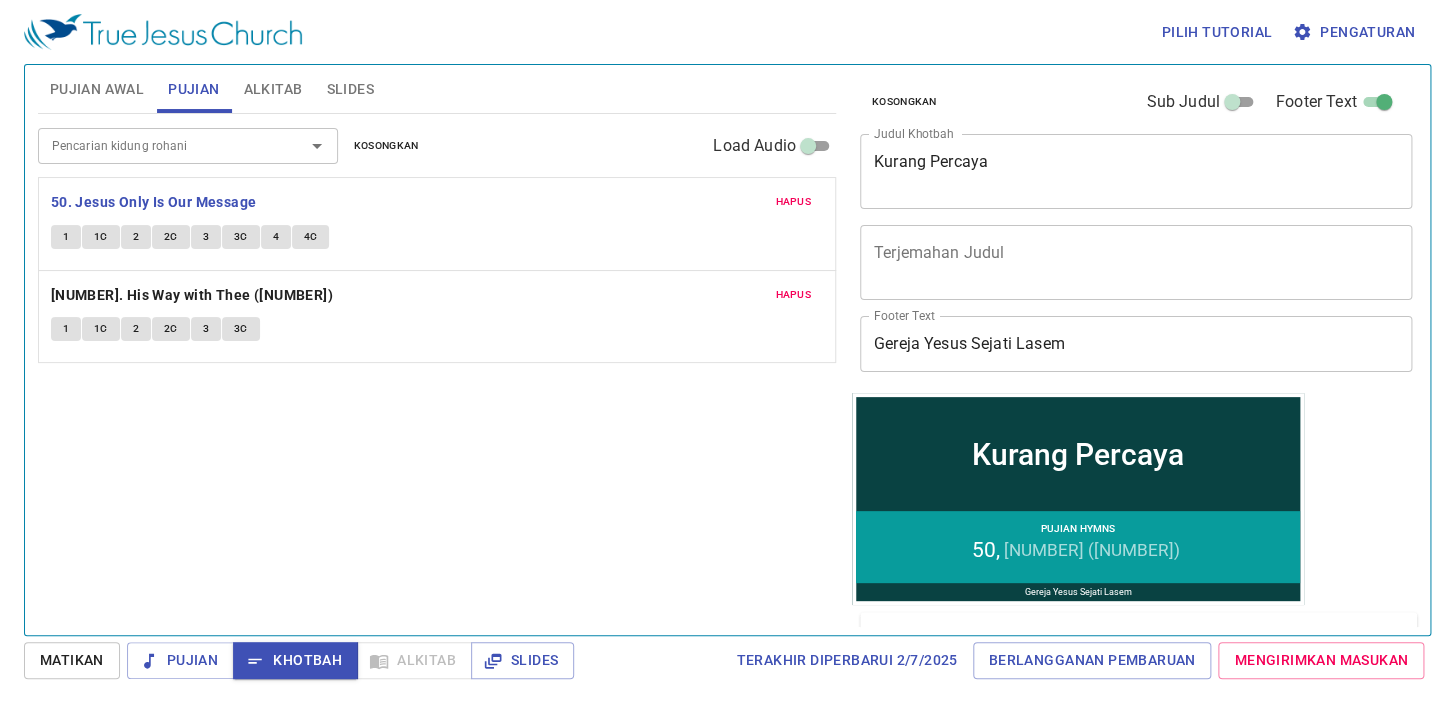 click on "x Terjemahan Judul" at bounding box center (1136, 171) 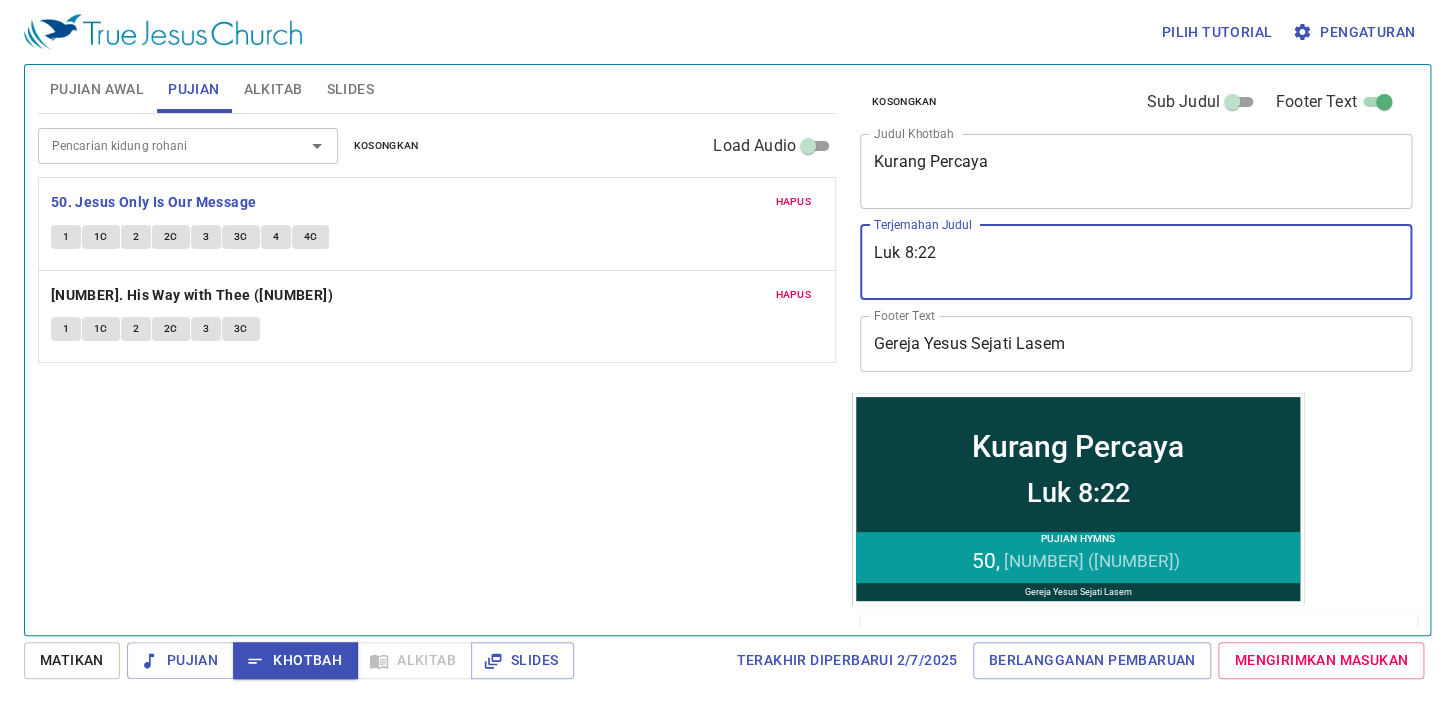 click on "Luk 8:22" at bounding box center (1136, 262) 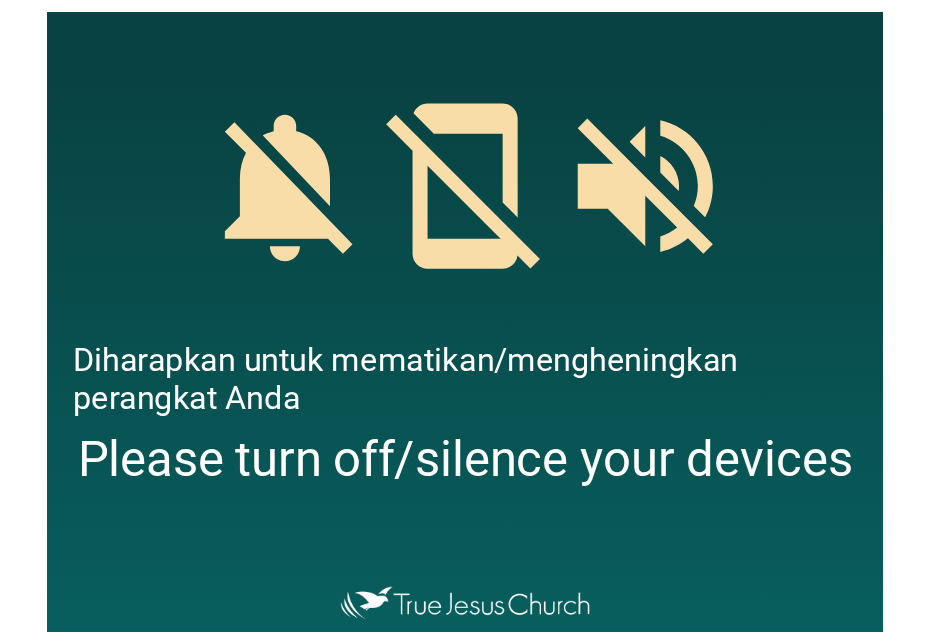 scroll, scrollTop: 0, scrollLeft: 0, axis: both 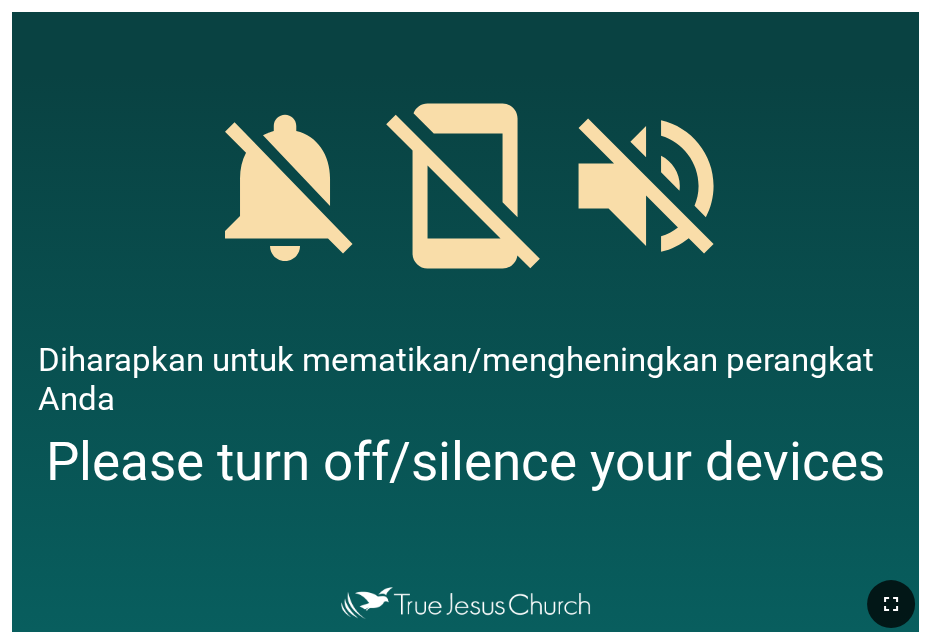 click at bounding box center [891, 604] 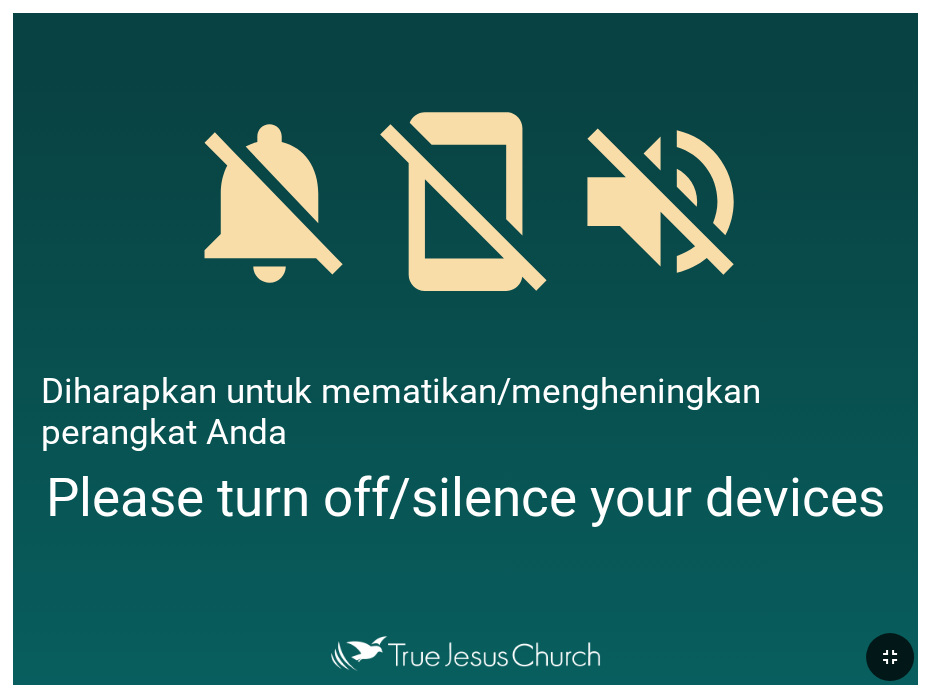 click at bounding box center (890, 657) 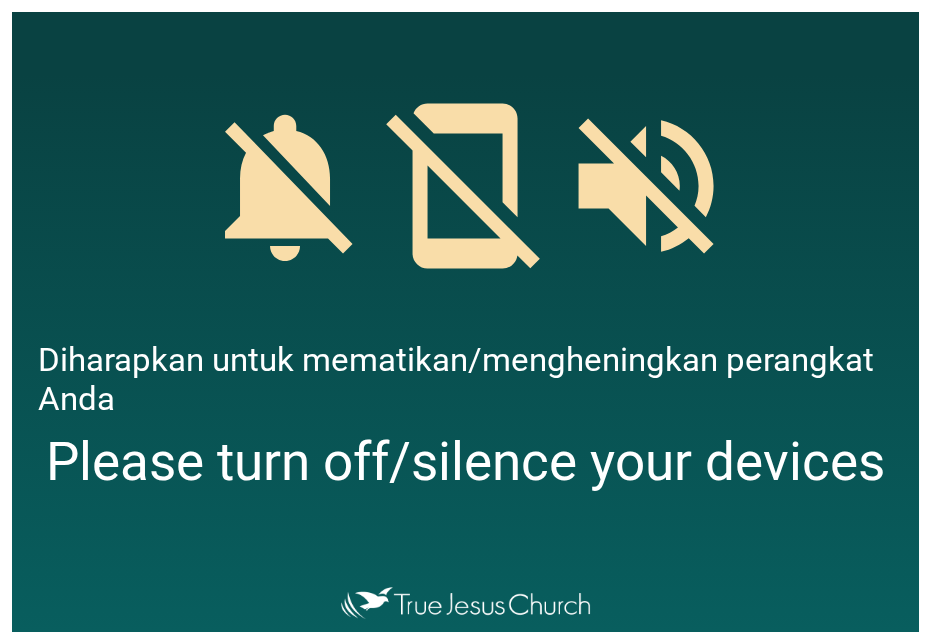 type 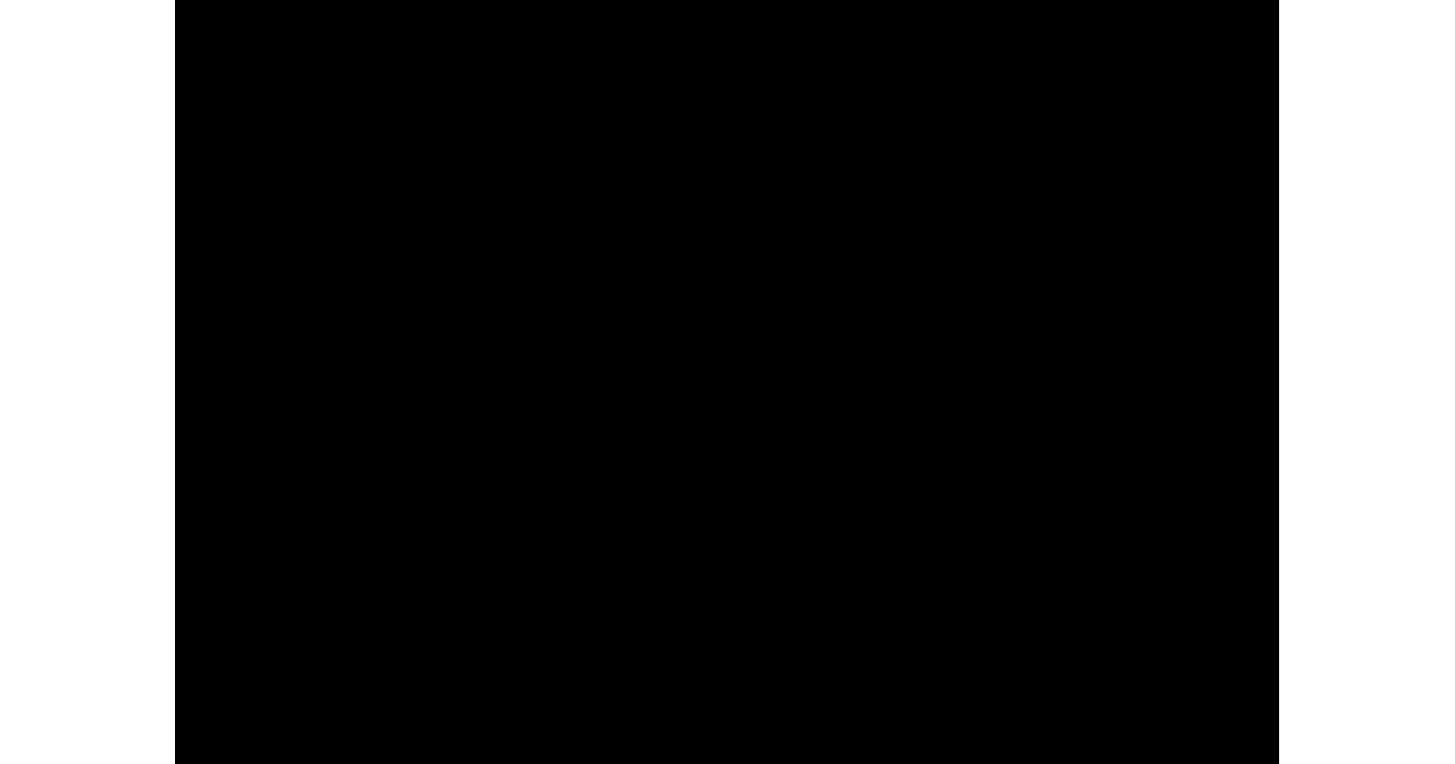 scroll, scrollTop: 0, scrollLeft: 0, axis: both 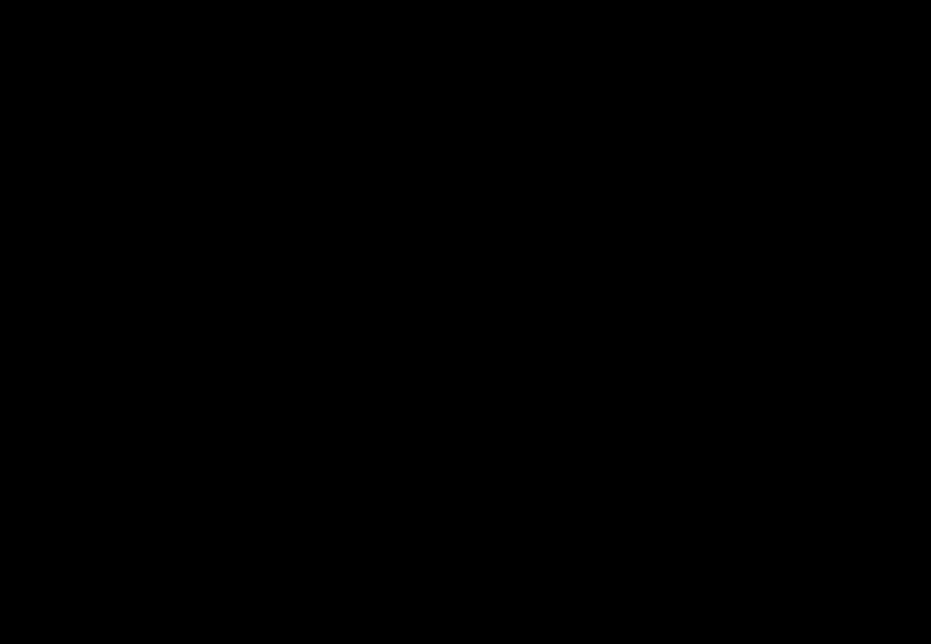 click at bounding box center [465, 322] 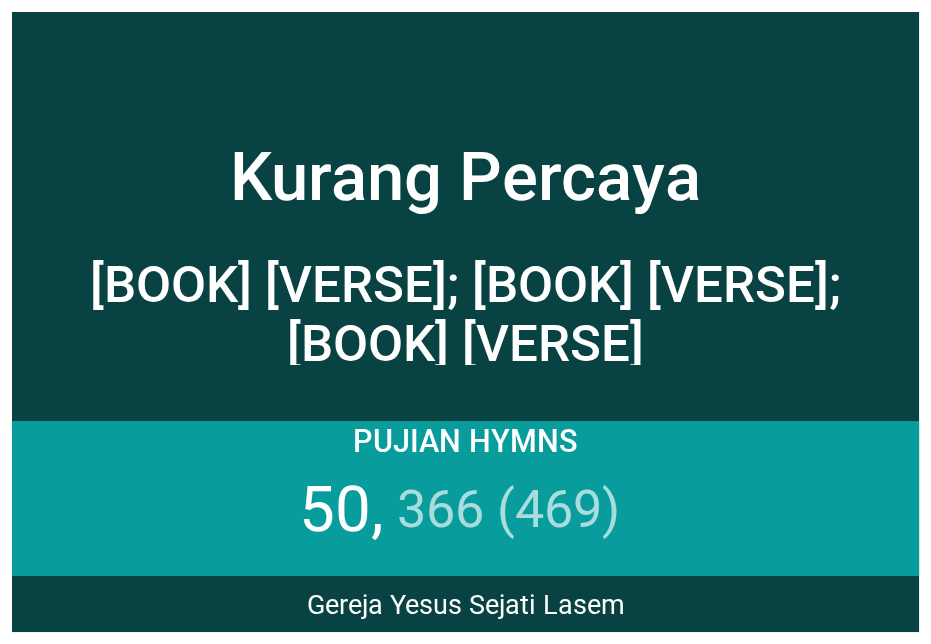 click on "Kurang Percaya Kurang Percaya Luk 8:22-25; Mat 8:23-27; Mrk 4:35-41 Luk 8:22-25; Mat 8:23-27; Mrk 4:35-41 Gereja Yesus Sejati Lasem Gereja Yesus Sejati Lasem Pujian   Hymns 50 366 (469)" at bounding box center (465, 322) 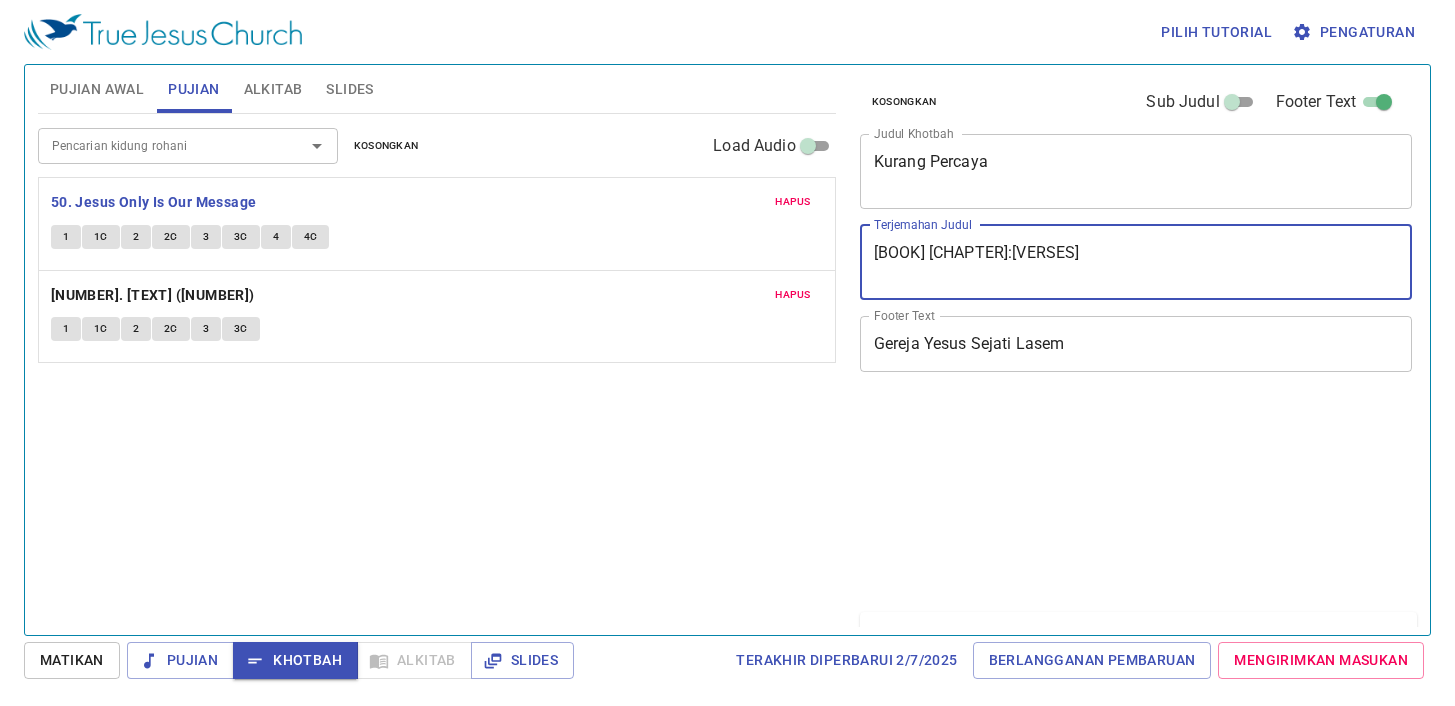 scroll, scrollTop: 0, scrollLeft: 0, axis: both 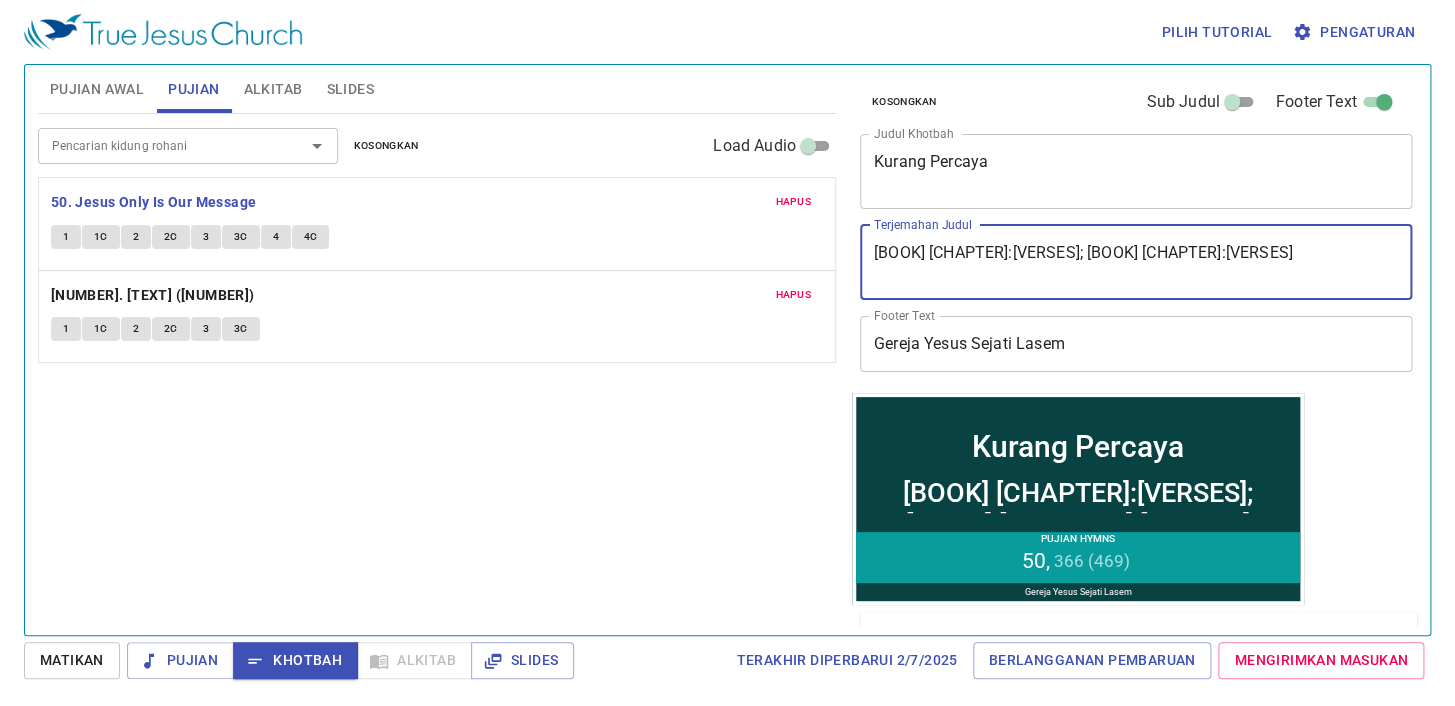click on "Luk 8:22-25; Mat 8:23-27" at bounding box center (1136, 262) 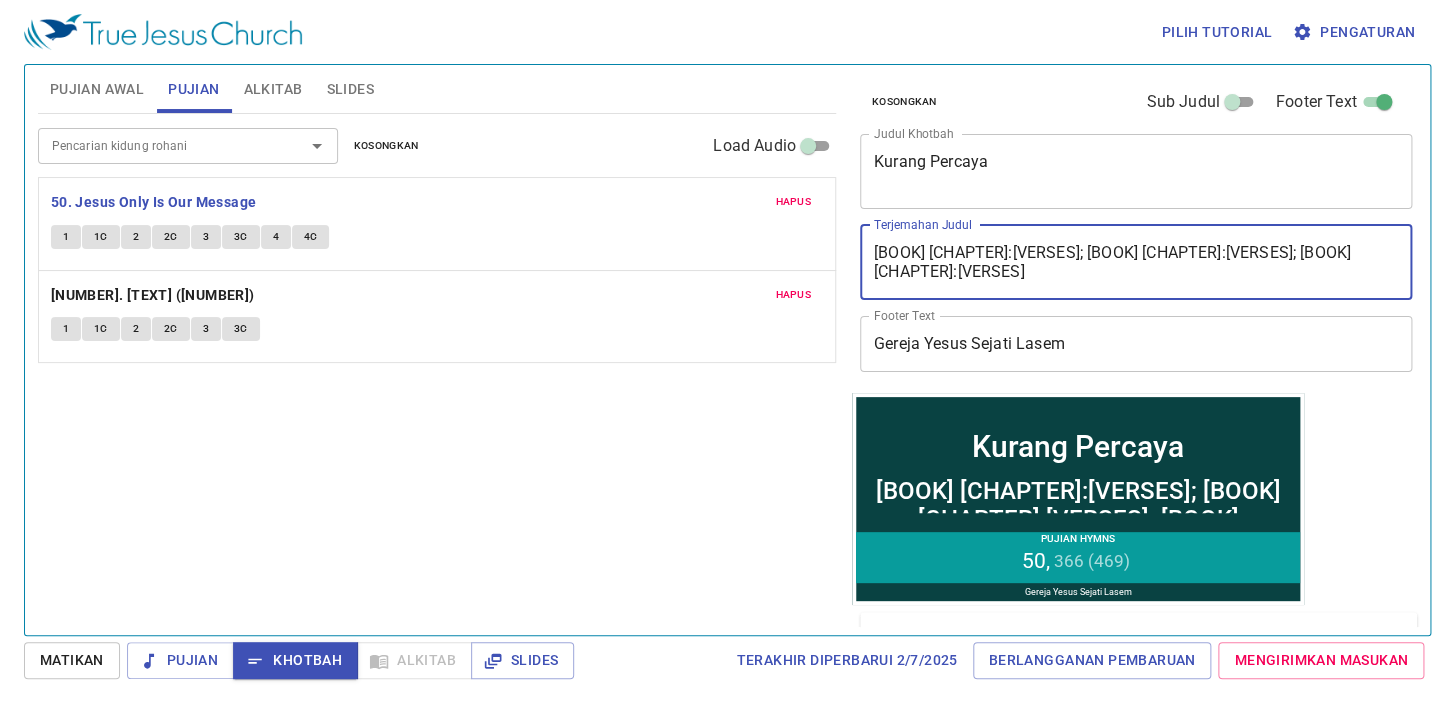 type on "Luk 8:22-25; Mat 8:23-27; Mrk 4:35-41" 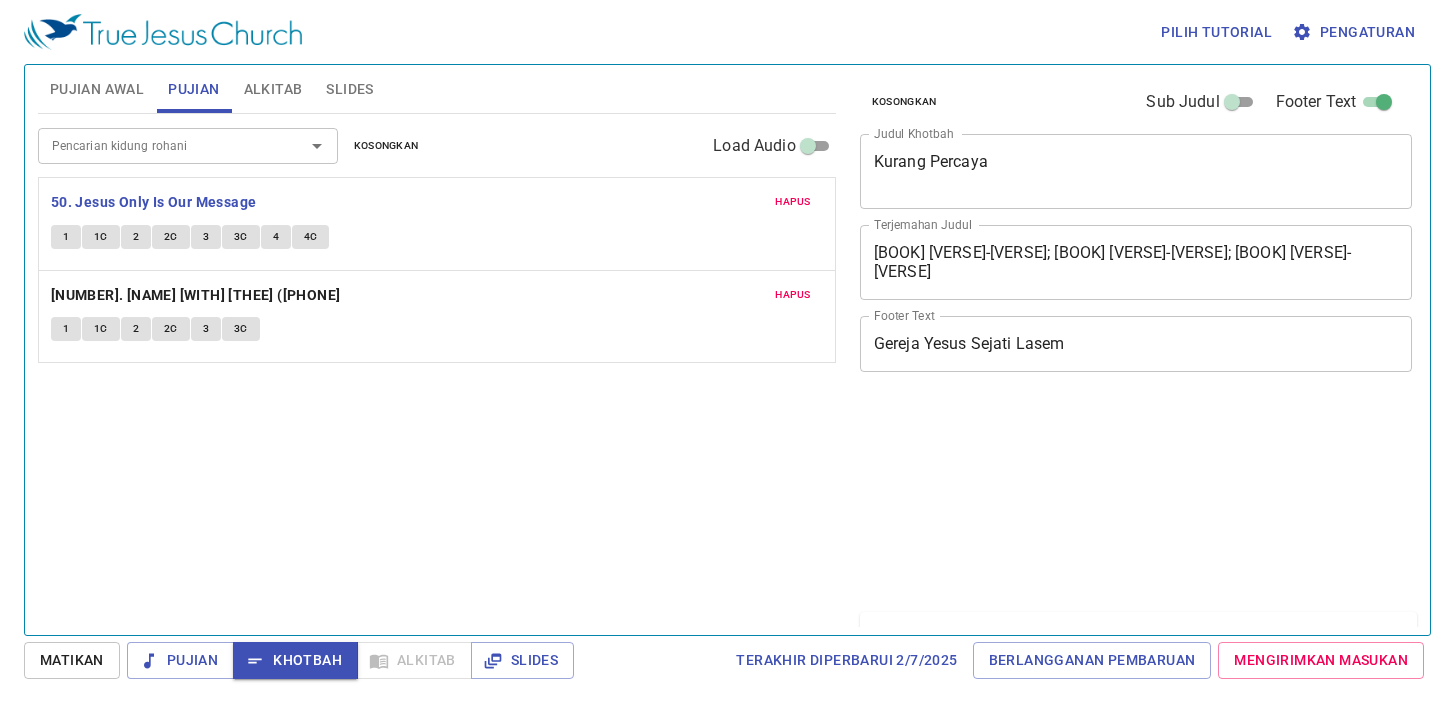 scroll, scrollTop: 0, scrollLeft: 0, axis: both 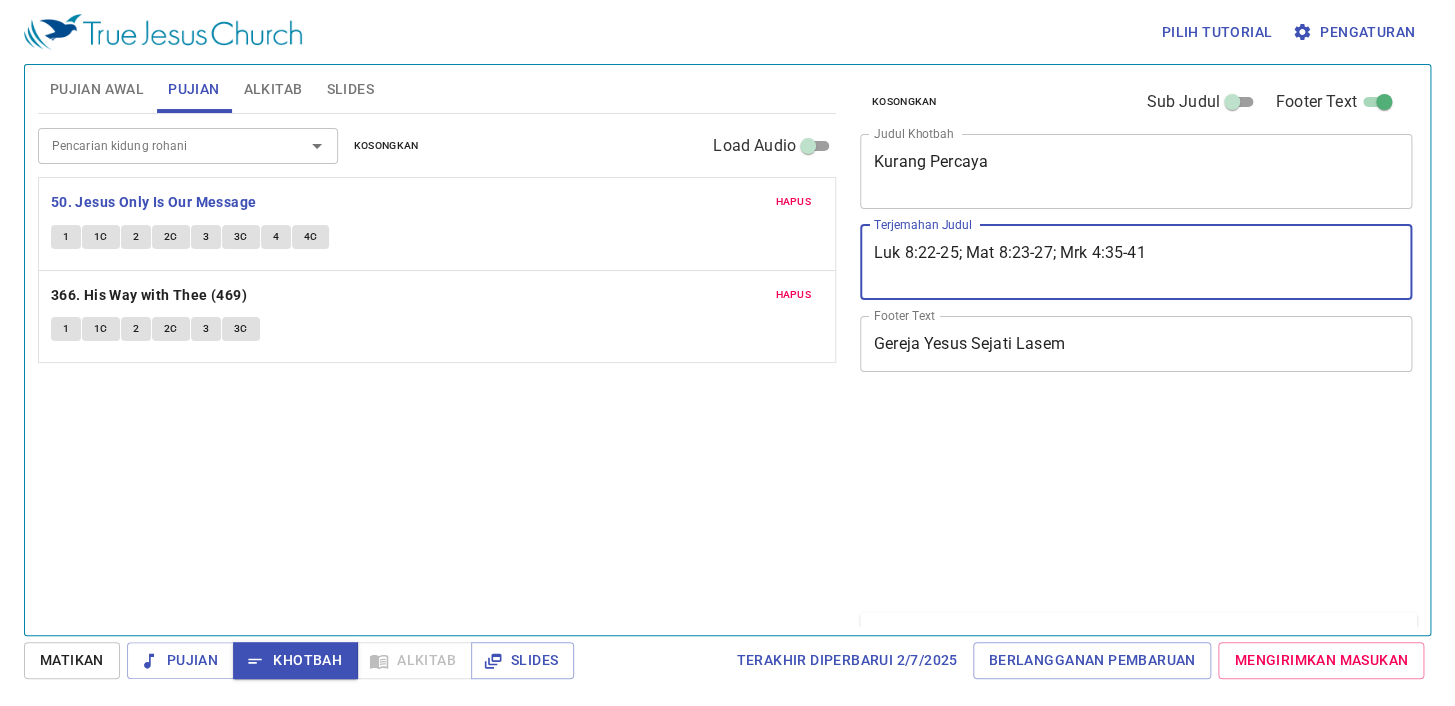 click on "Luk 8:22-25; Mat 8:23-27; Mrk 4:35-41" at bounding box center [1136, 262] 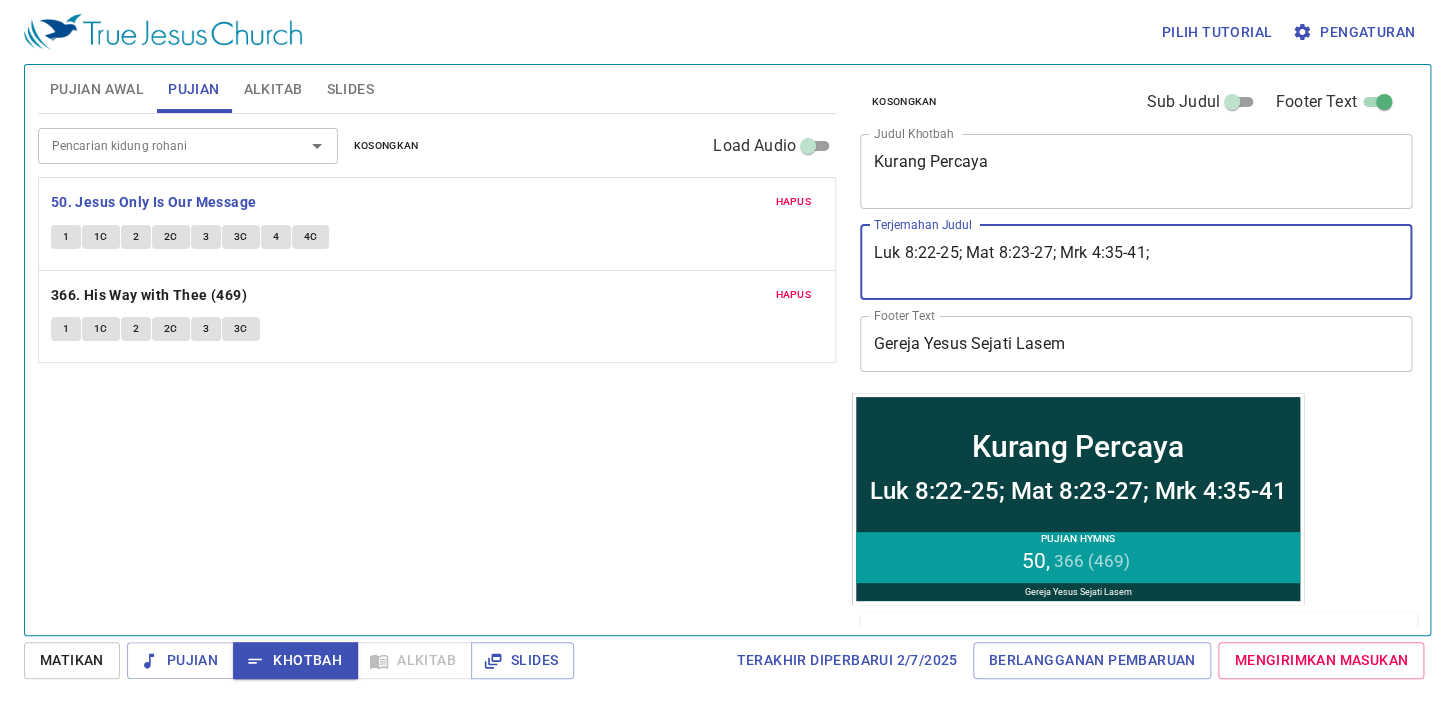 scroll, scrollTop: 0, scrollLeft: 0, axis: both 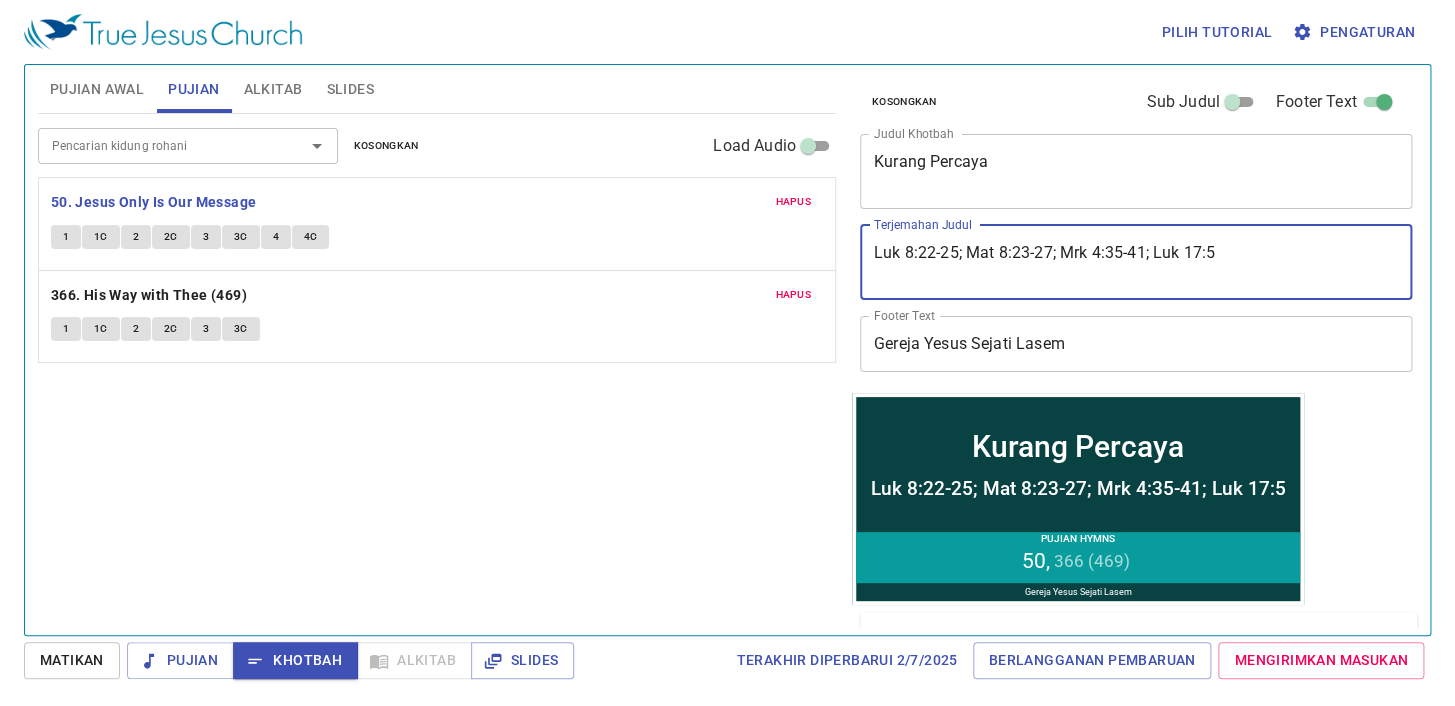 type on "Luk 8:22-25; Mat 8:23-27; Mrk 4:35-41; Luk 17:5" 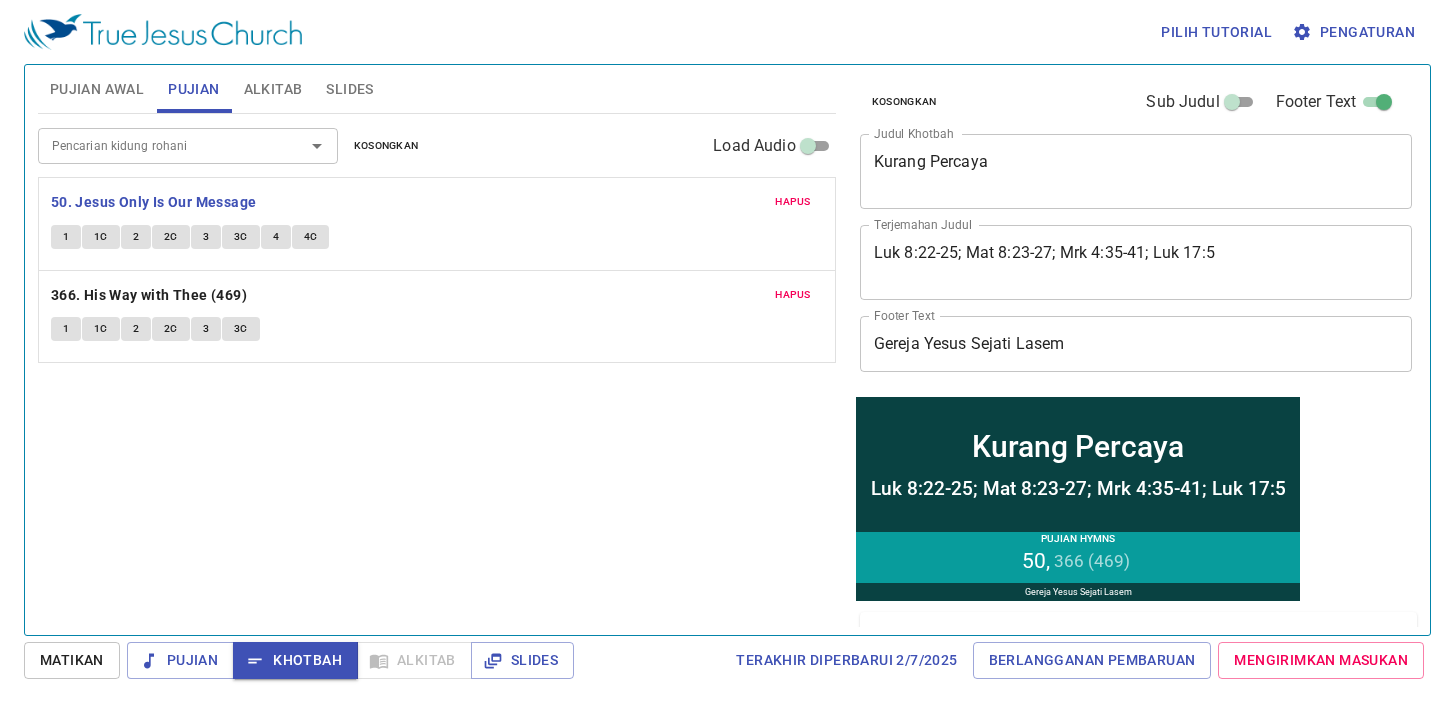 scroll, scrollTop: 0, scrollLeft: 0, axis: both 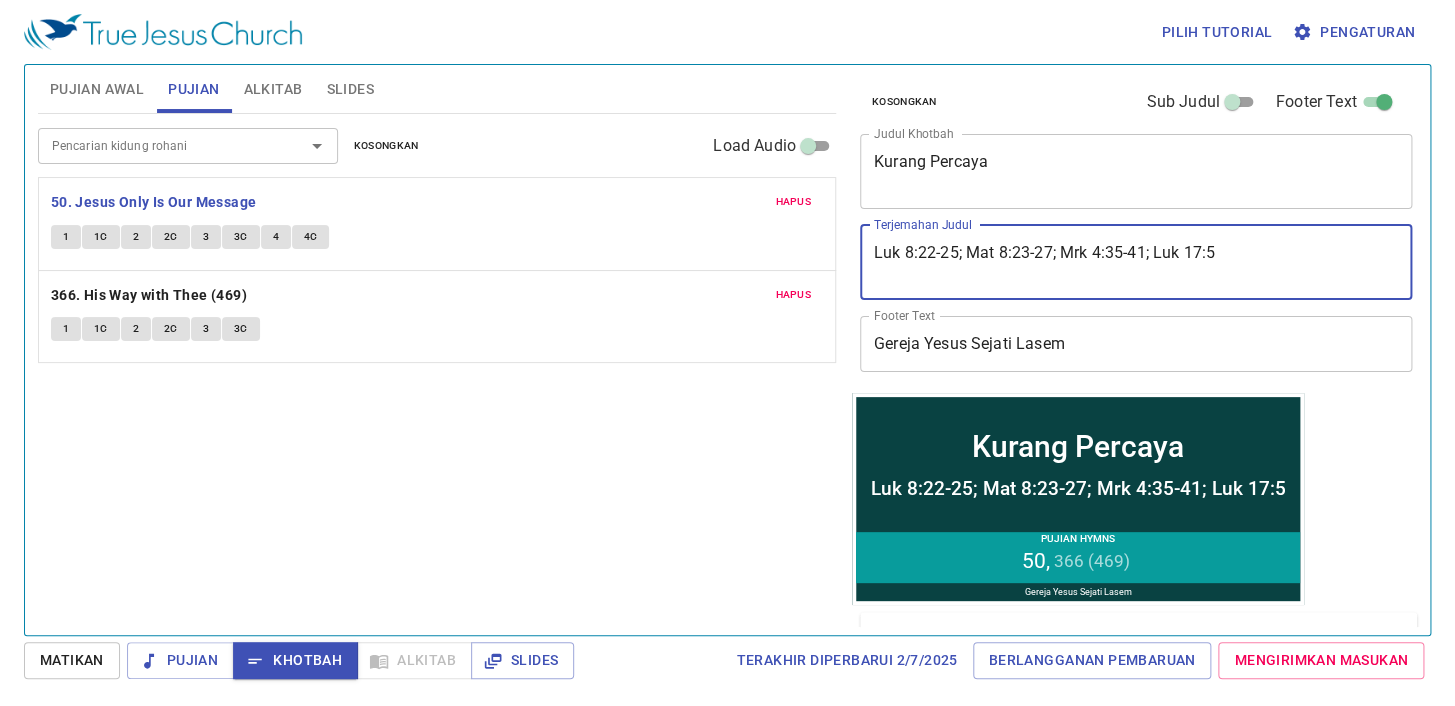 click on "Luk 8:22-25; Mat 8:23-27; Mrk 4:35-41; Luk 17:5" at bounding box center [1136, 262] 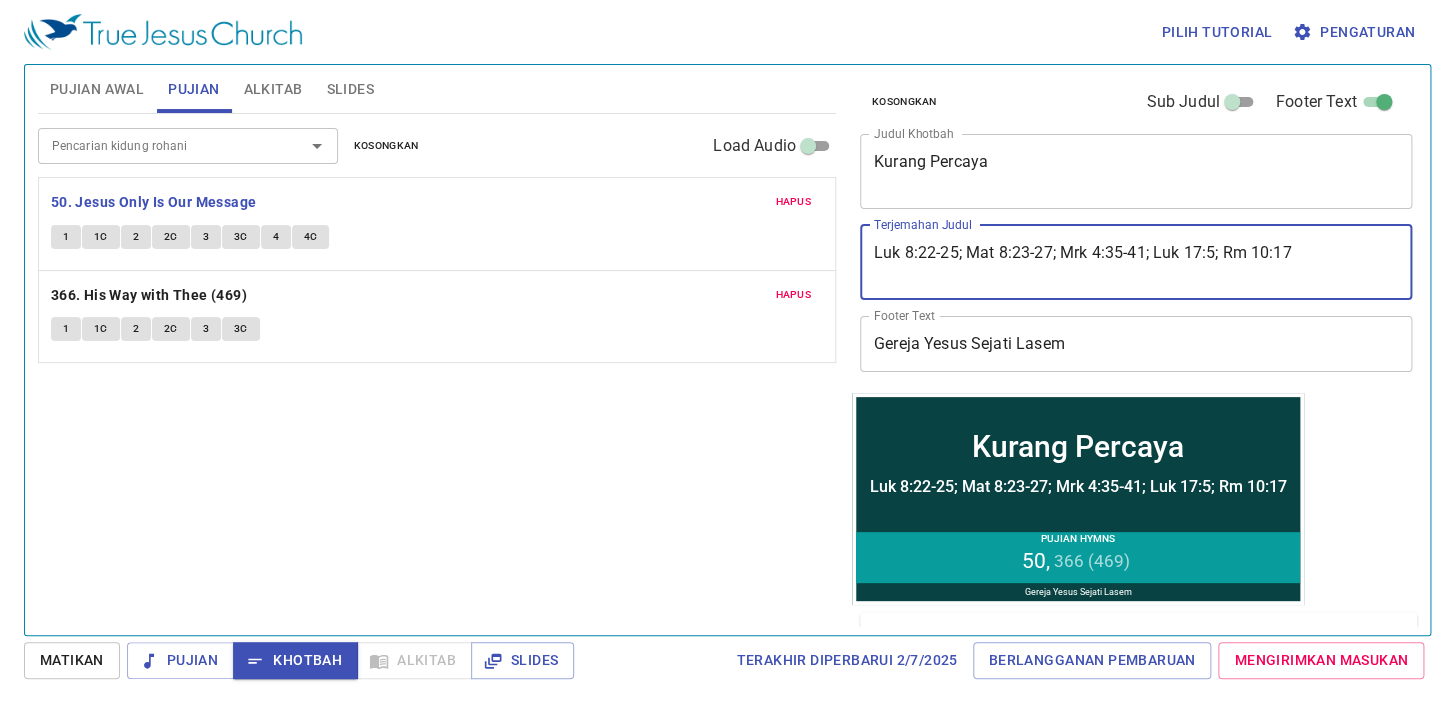 scroll, scrollTop: 146, scrollLeft: 0, axis: vertical 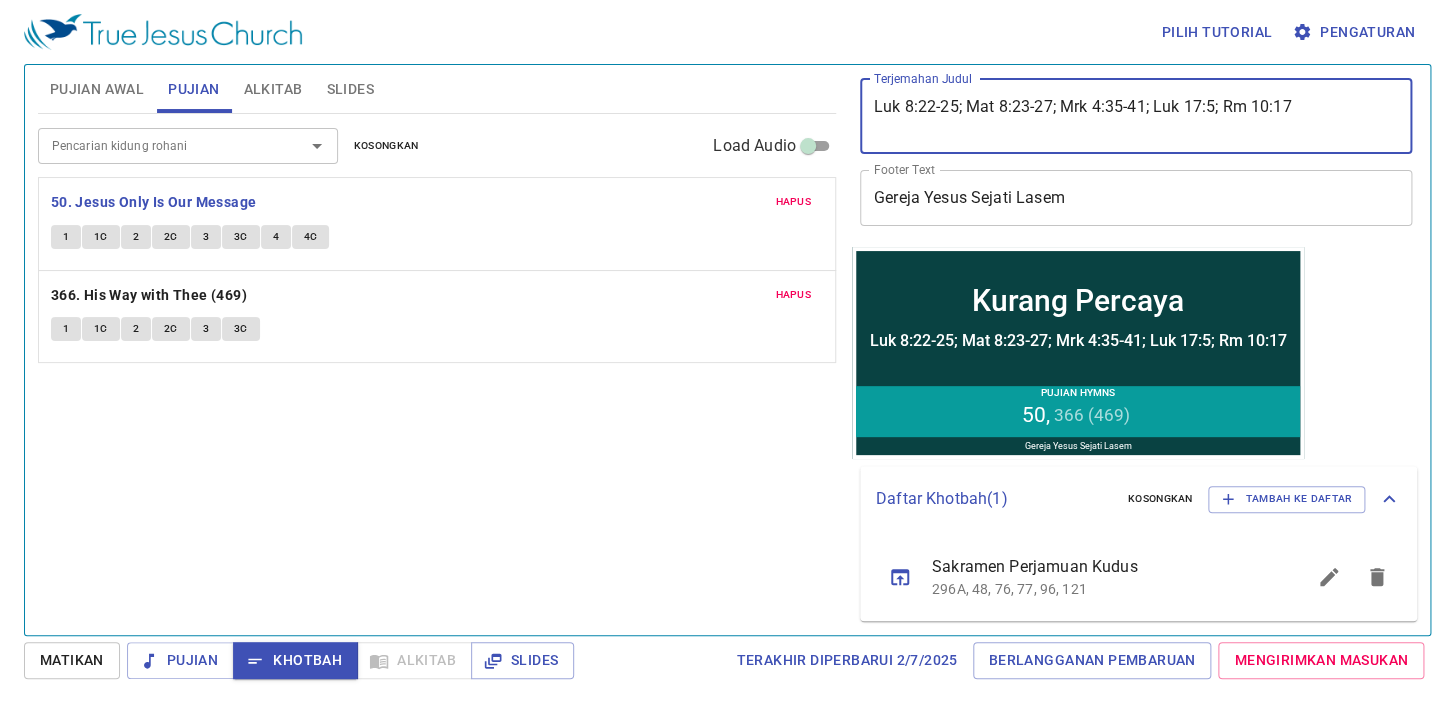 click on "Luk 8:22-25; Mat 8:23-27; Mrk 4:35-41; Luk 17:5; Rm 10:17" at bounding box center (1136, 116) 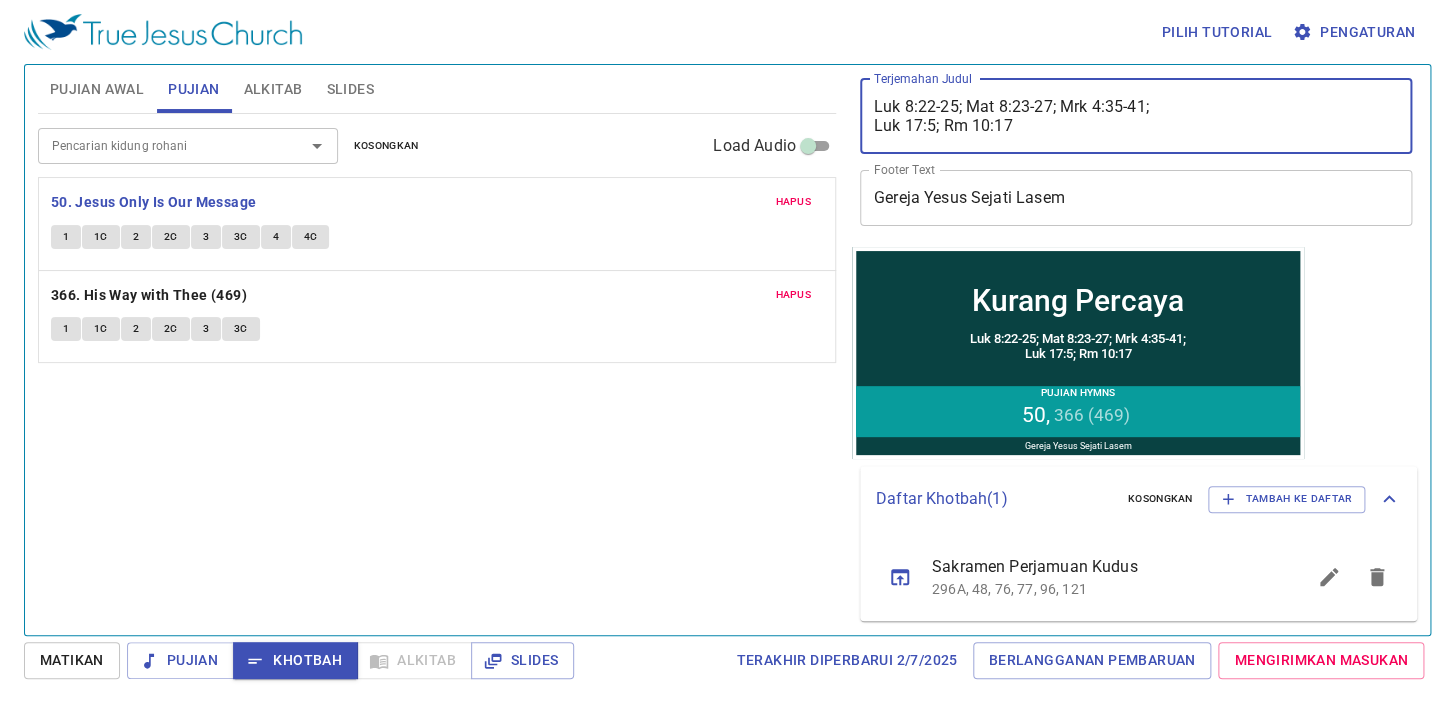type on "Luk 8:22-25; Mat 8:23-27; Mrk 4:35-41;
Luk 17:5; Rm 10:17" 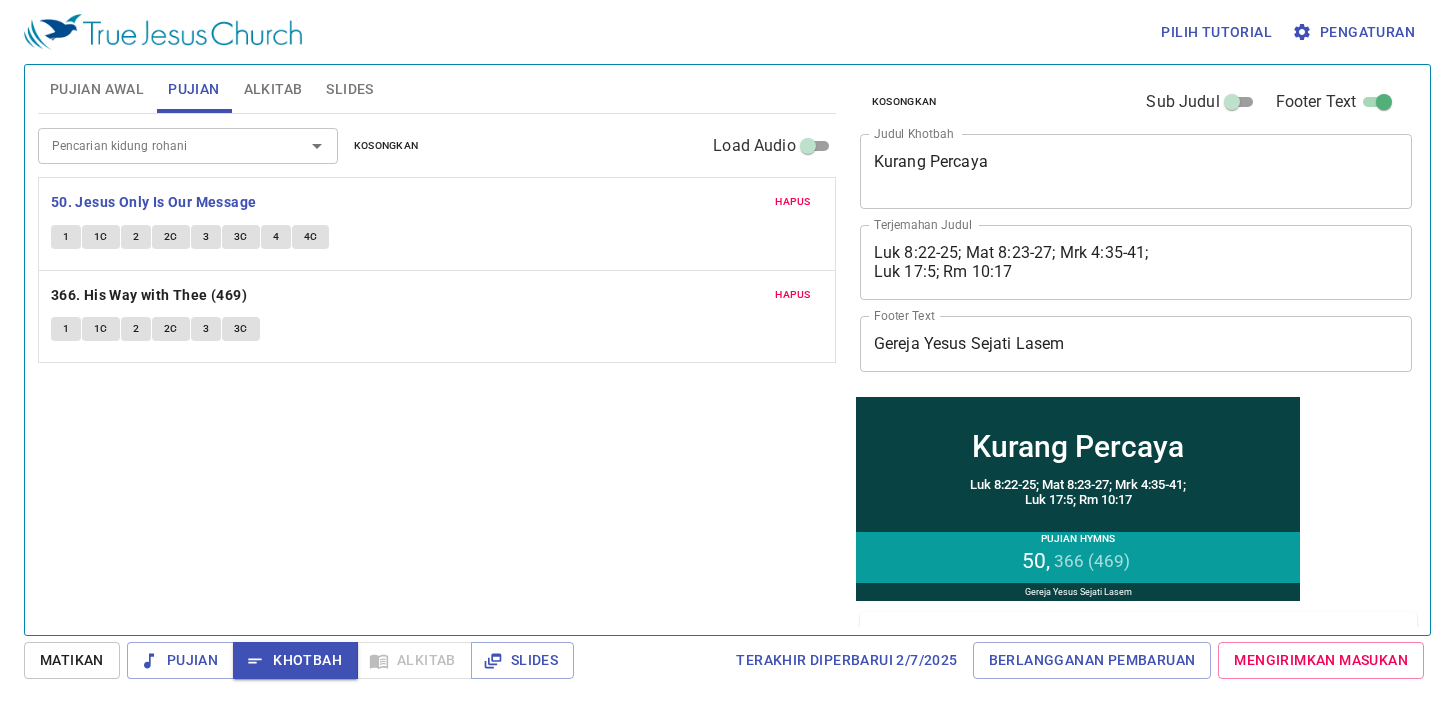 scroll, scrollTop: 0, scrollLeft: 0, axis: both 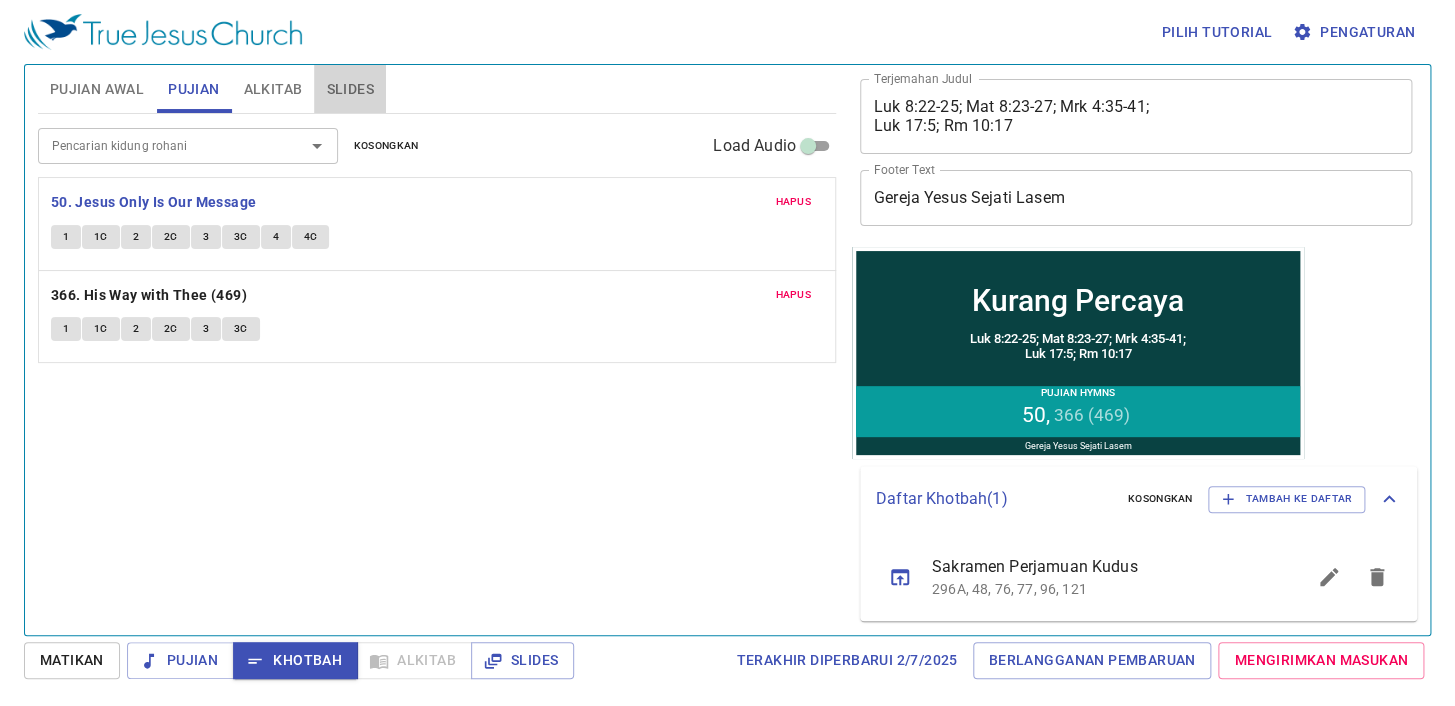 click on "Slides" at bounding box center (349, 89) 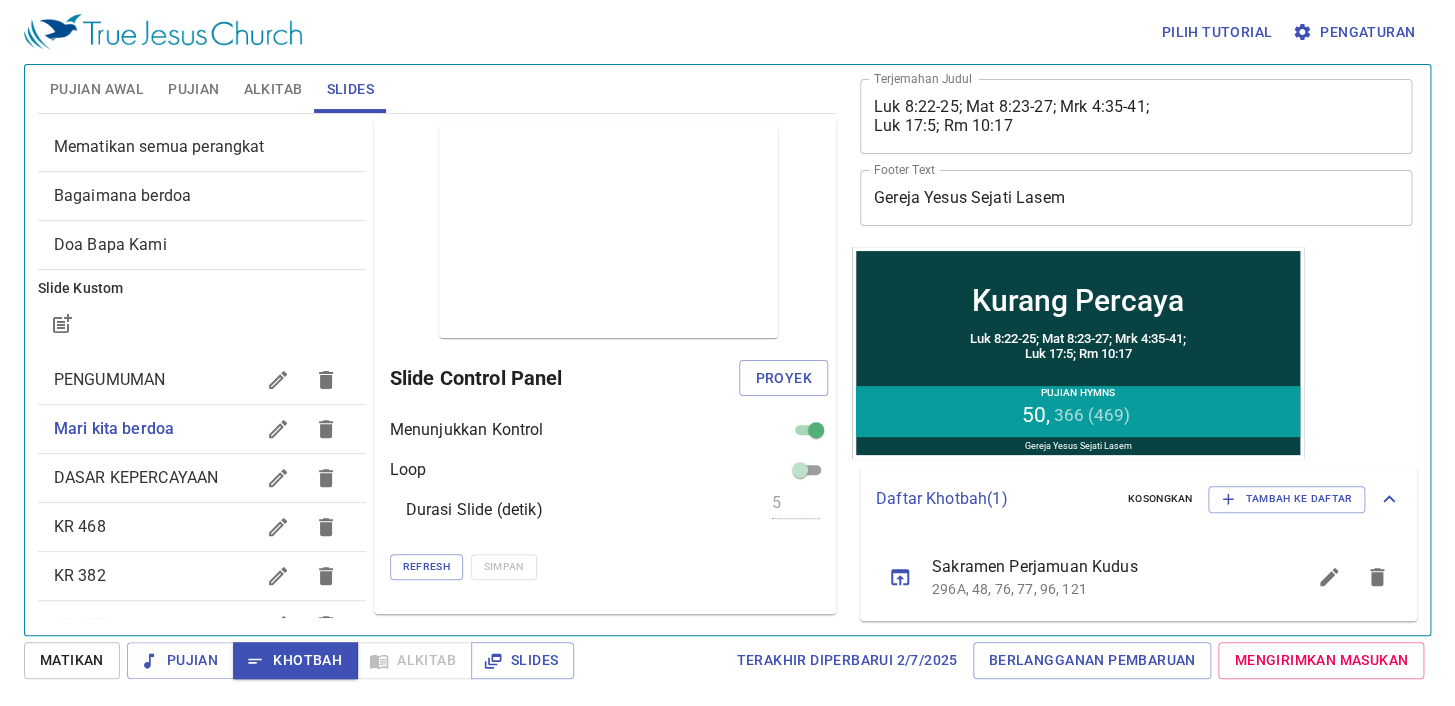 scroll, scrollTop: 90, scrollLeft: 0, axis: vertical 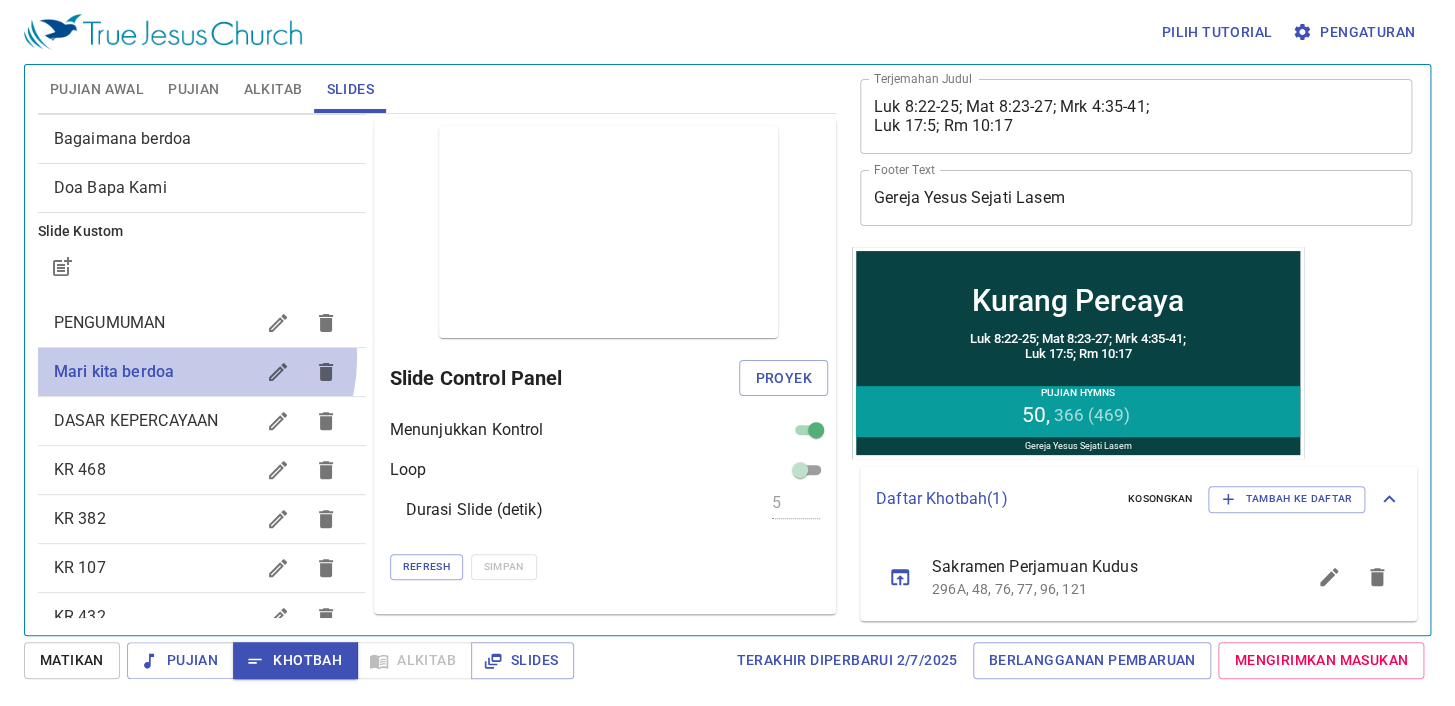 click on "Mari kita berdoa" at bounding box center (154, 372) 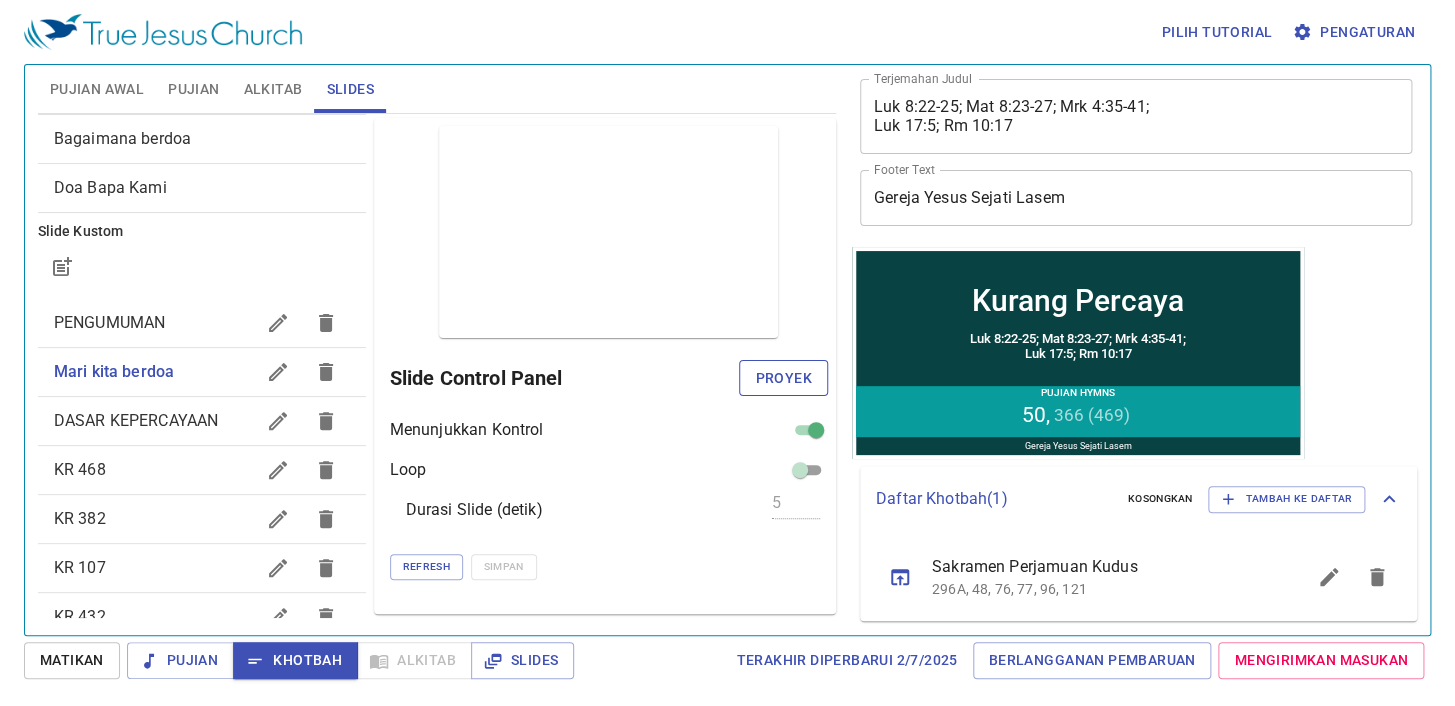 click on "Proyek" at bounding box center (783, 378) 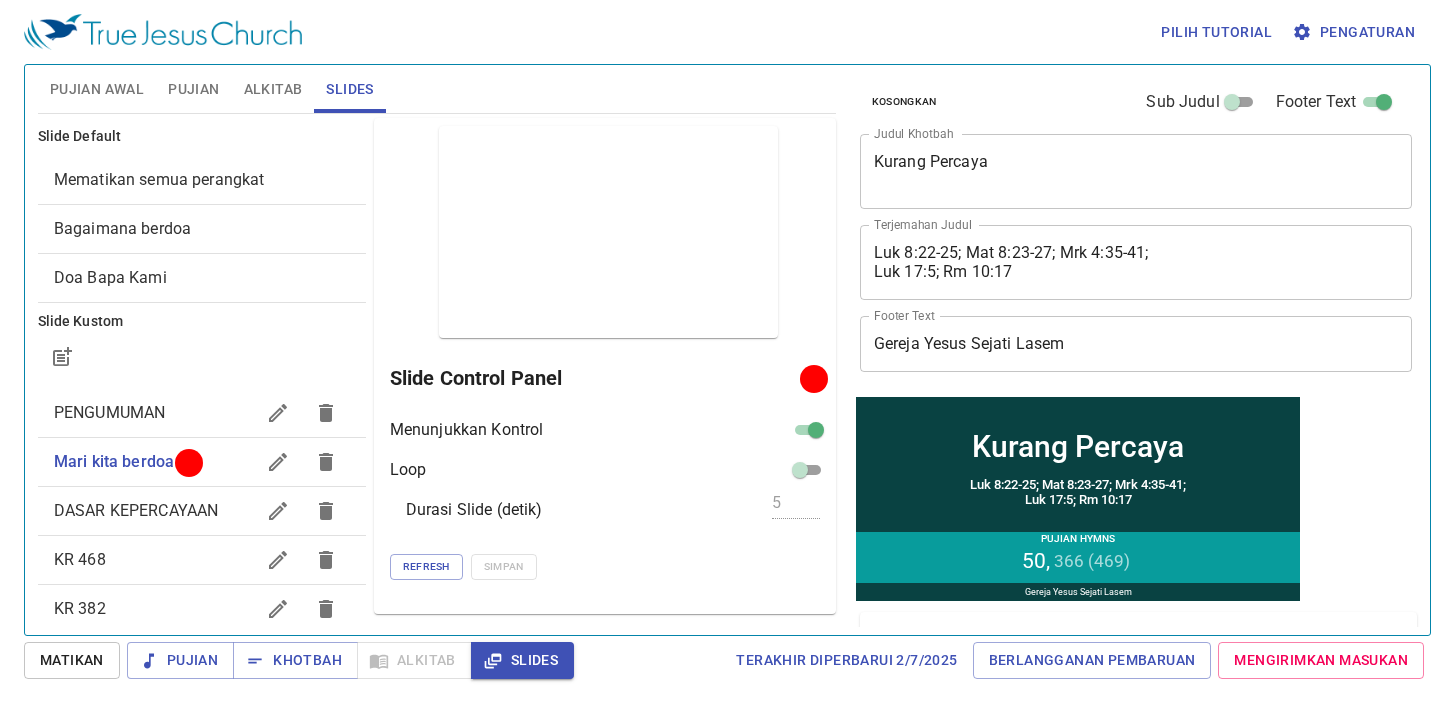 scroll, scrollTop: 0, scrollLeft: 0, axis: both 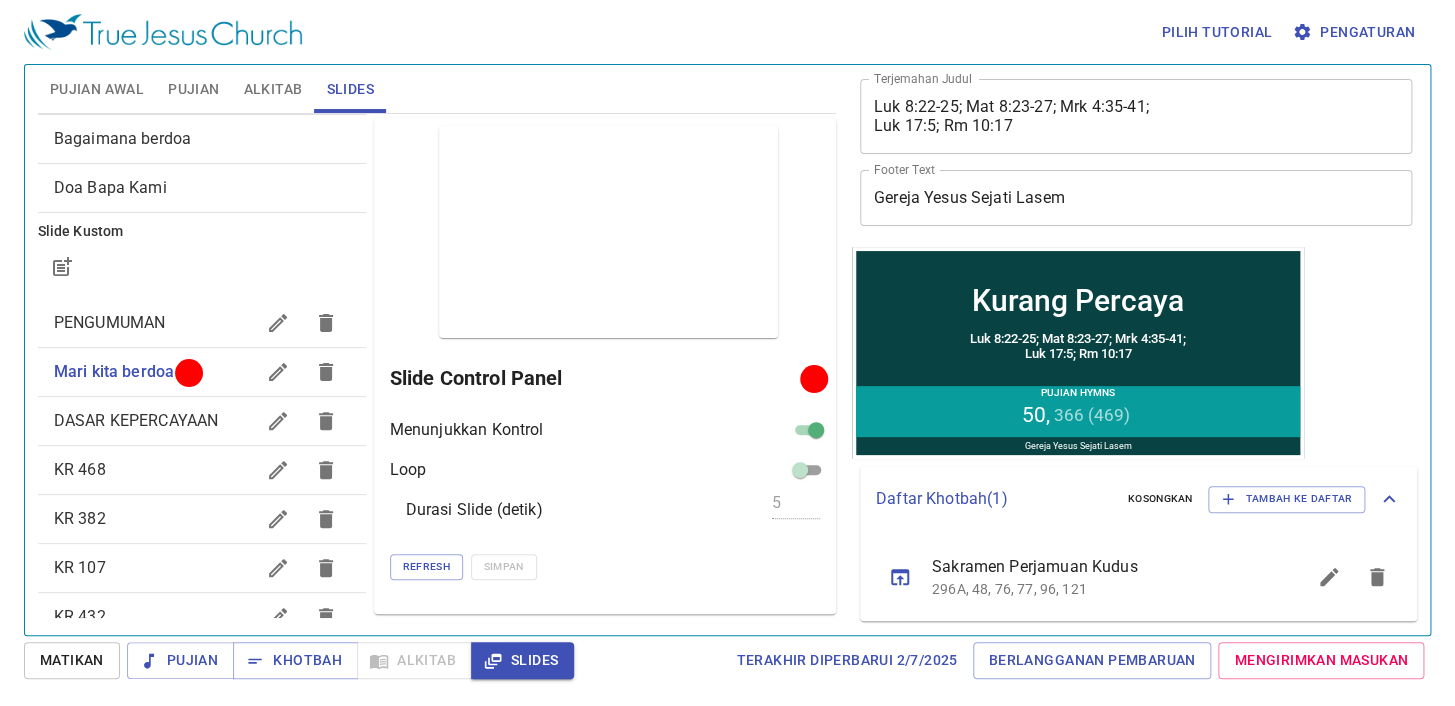 click on "PENGUMUMAN" at bounding box center [202, 323] 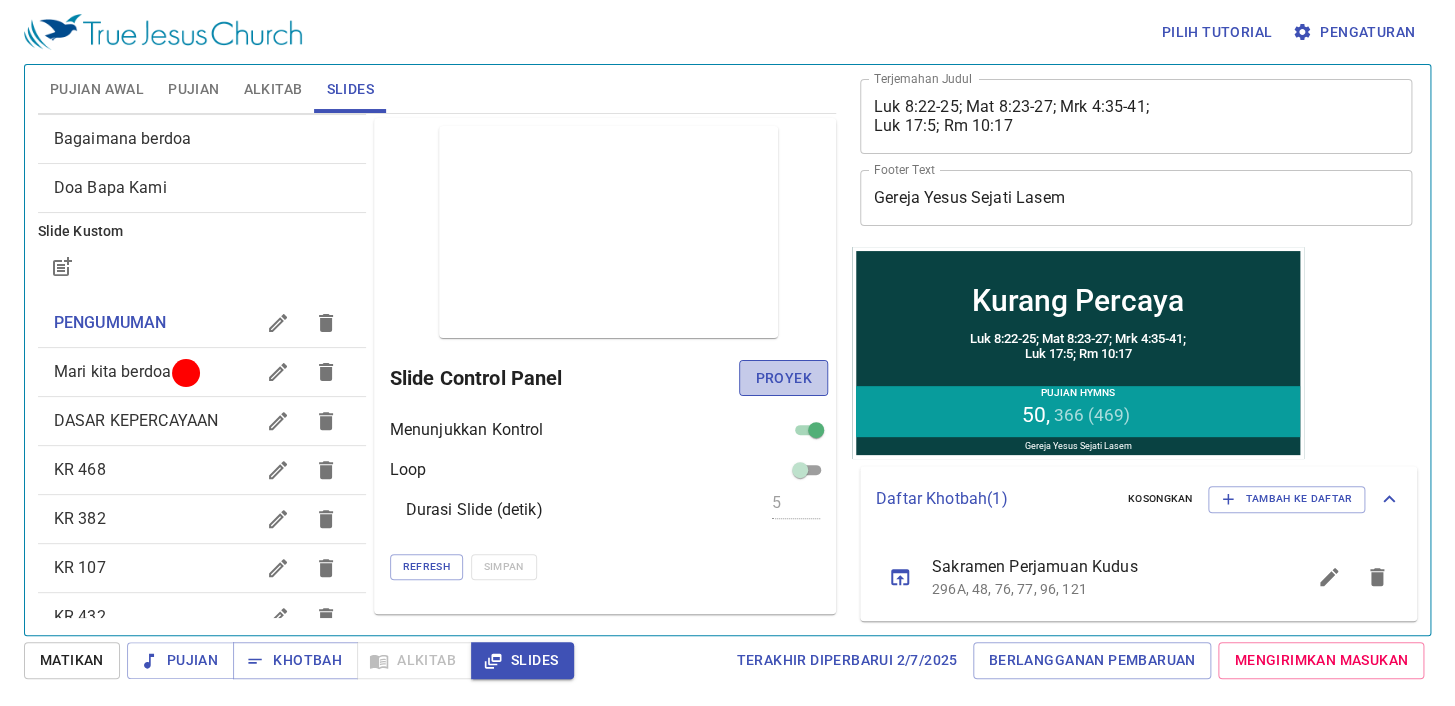 click on "Proyek" at bounding box center [783, 378] 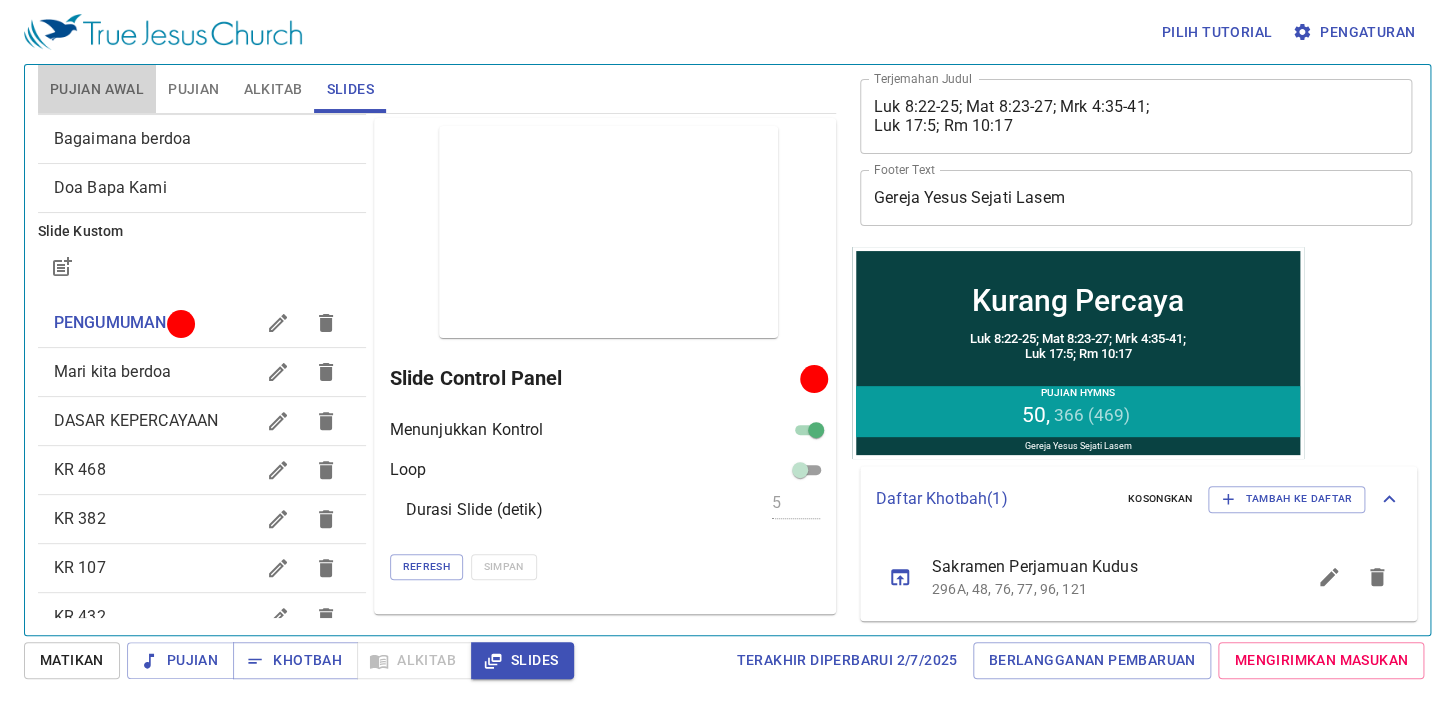 click on "Pujian Awal" at bounding box center (97, 89) 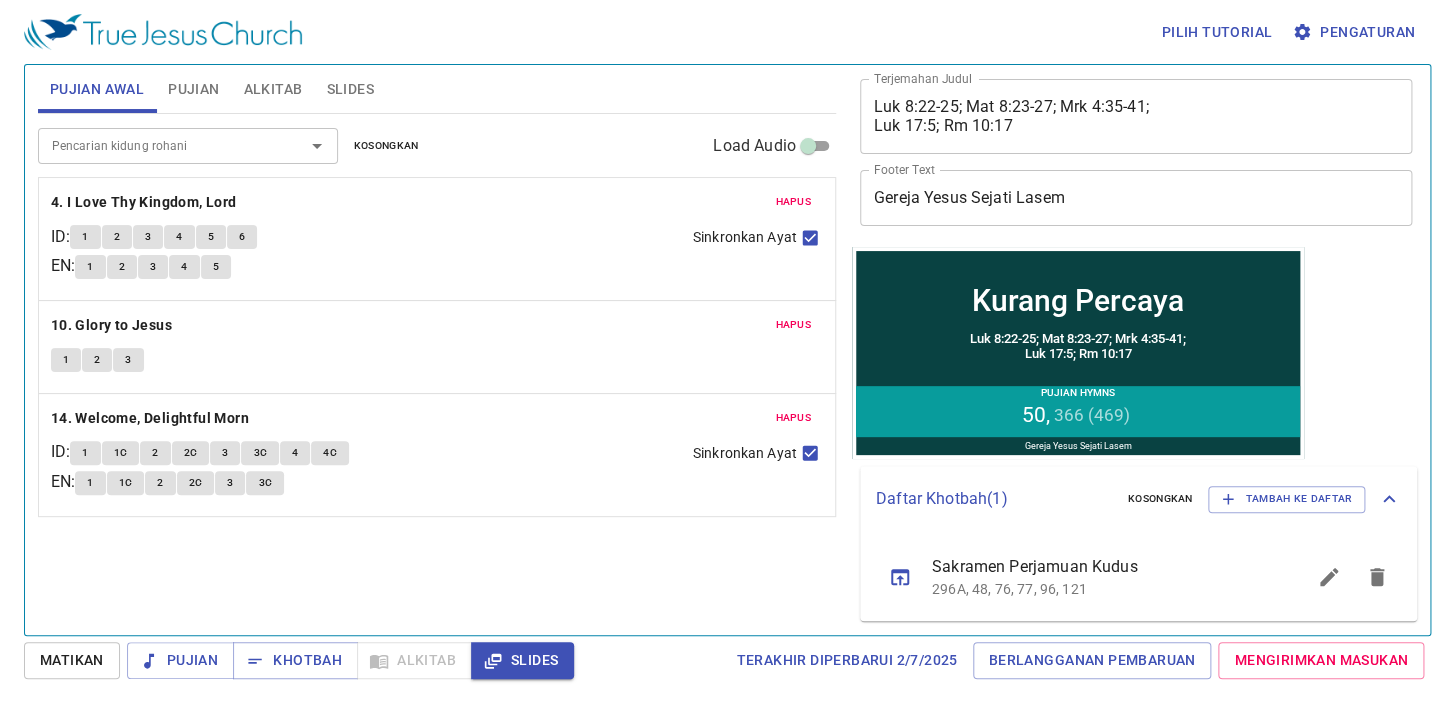 click on "Hapus" at bounding box center [793, 202] 